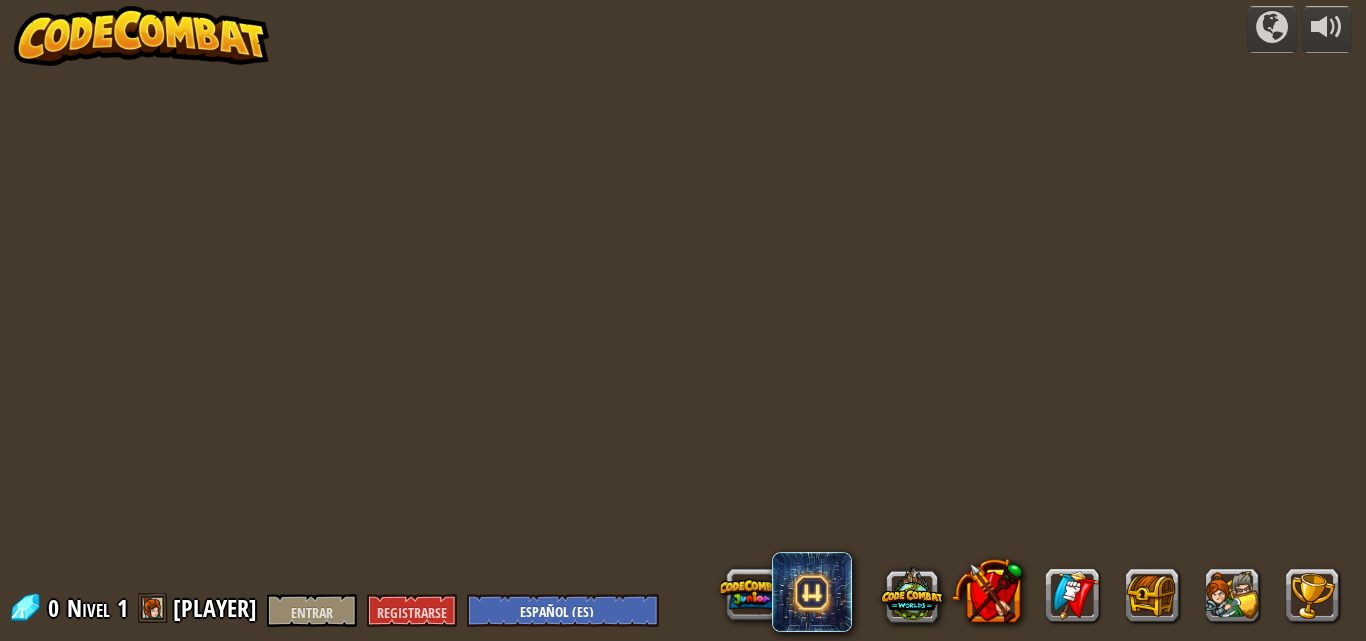 select on "es-ES" 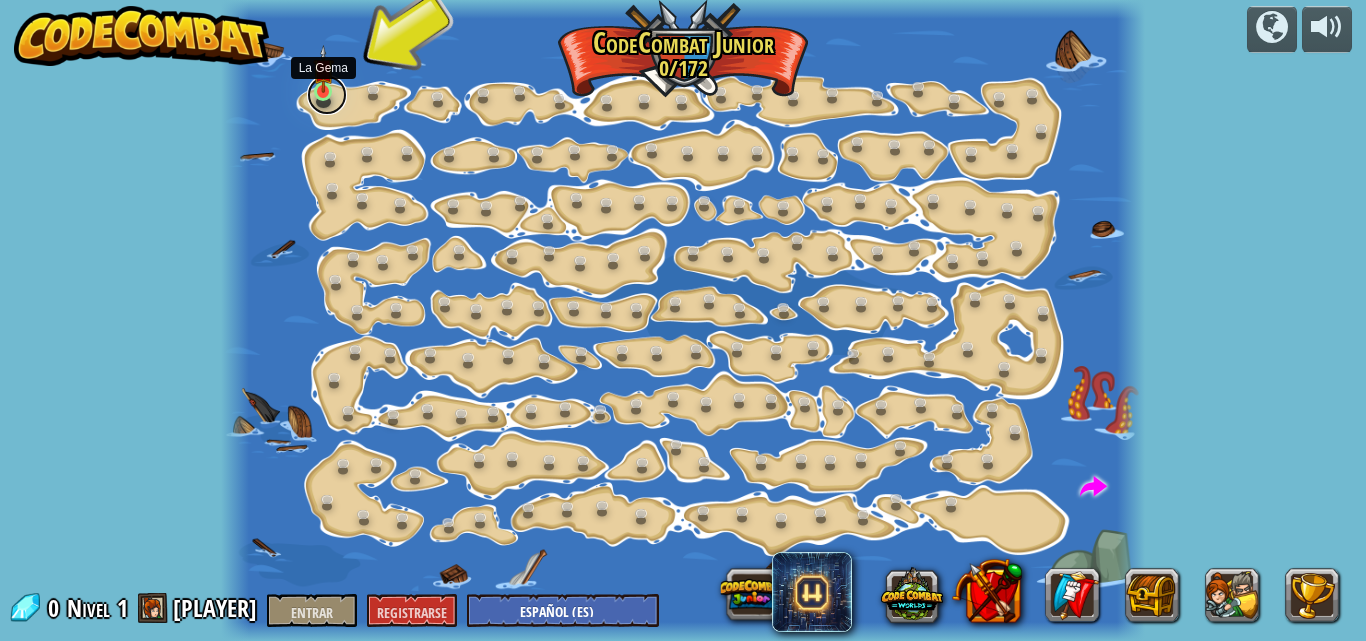 click at bounding box center (327, 95) 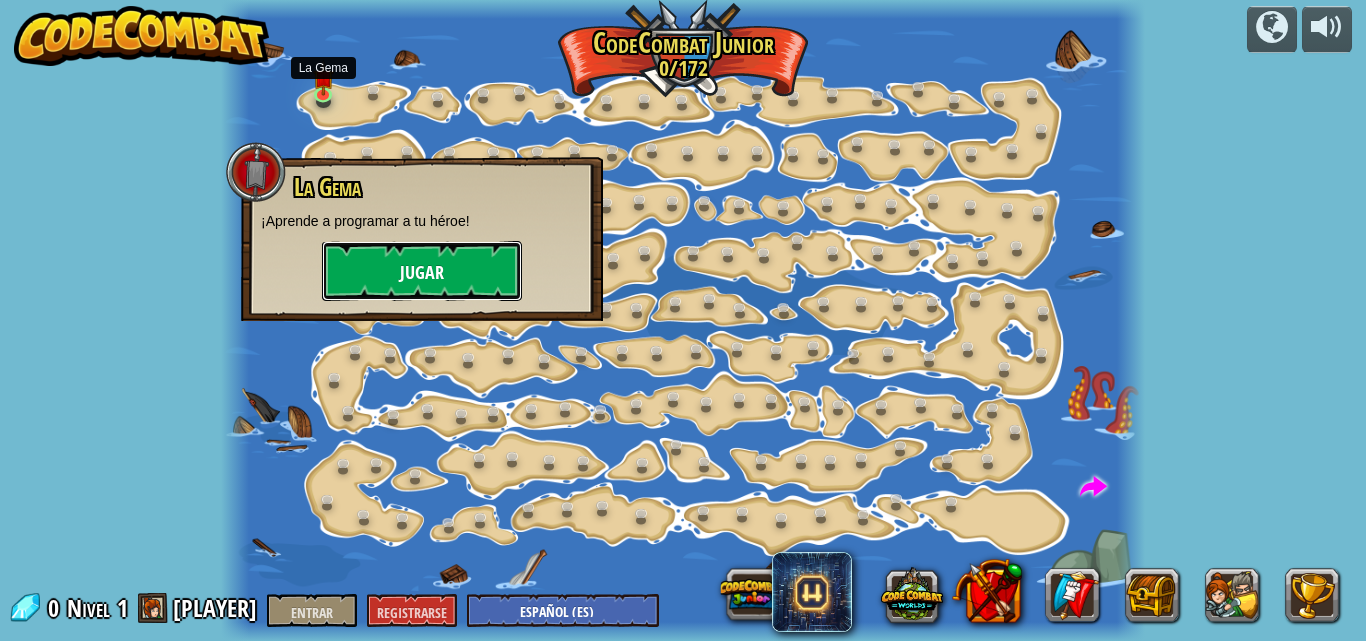 click on "Jugar" at bounding box center [422, 271] 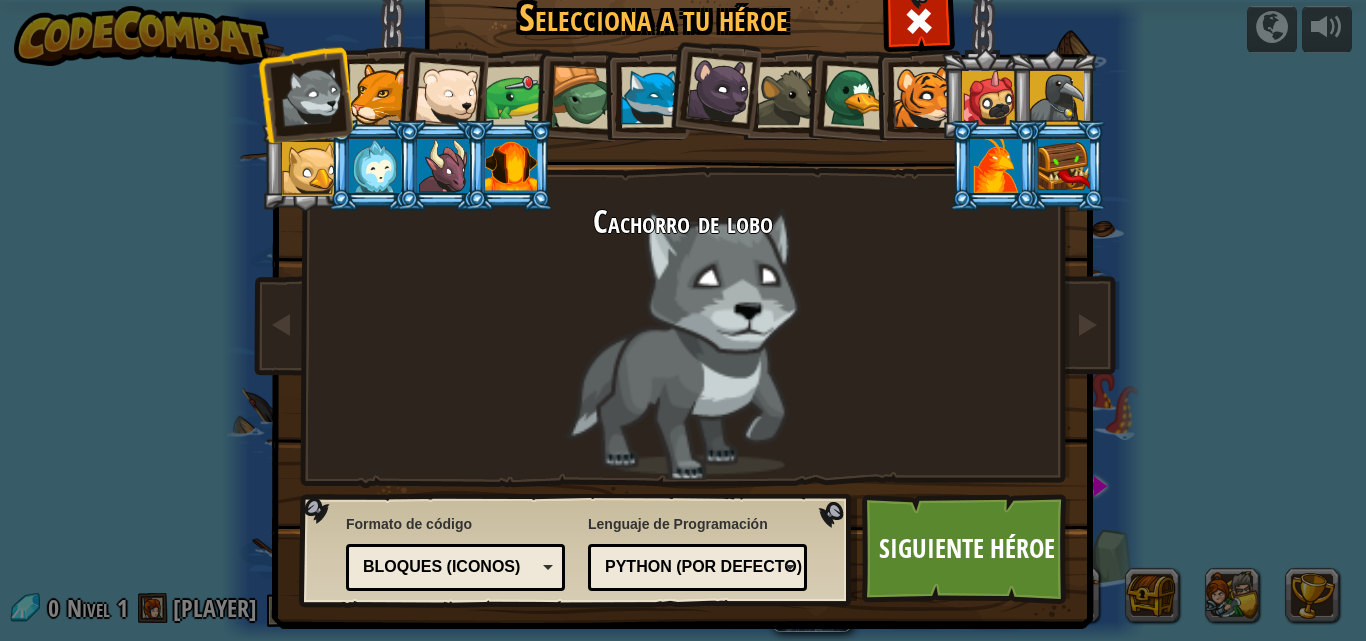 click at bounding box center (651, 97) 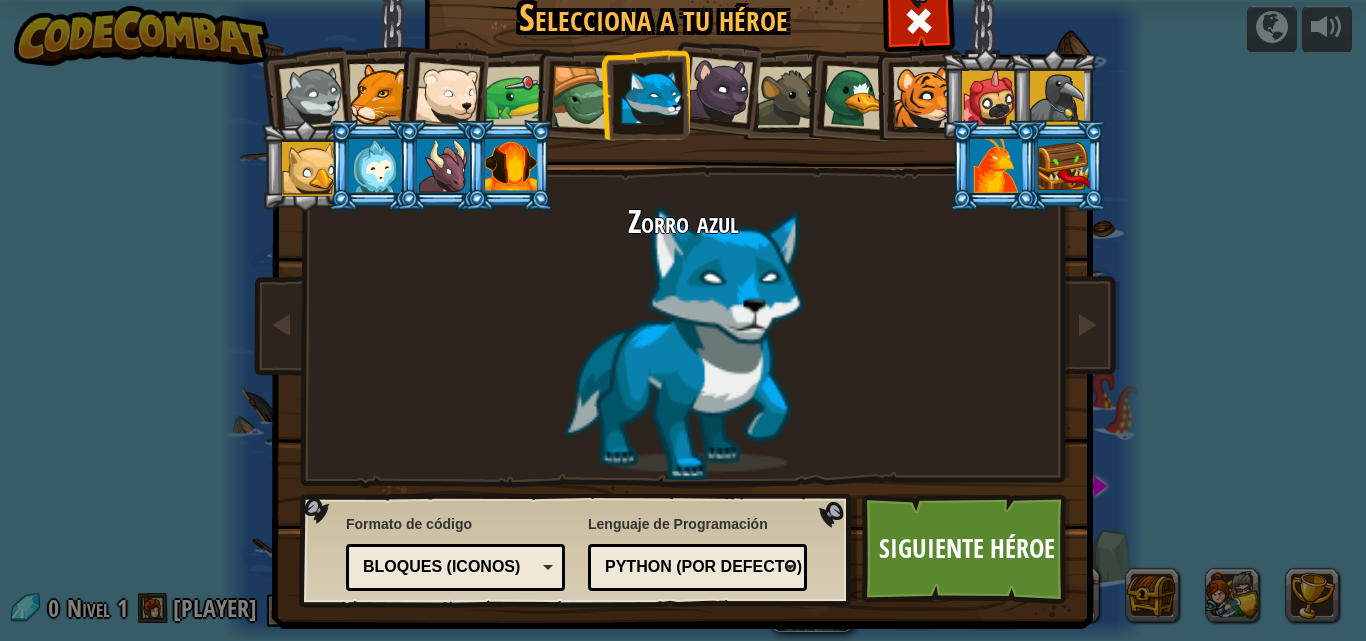 click at bounding box center (989, 98) 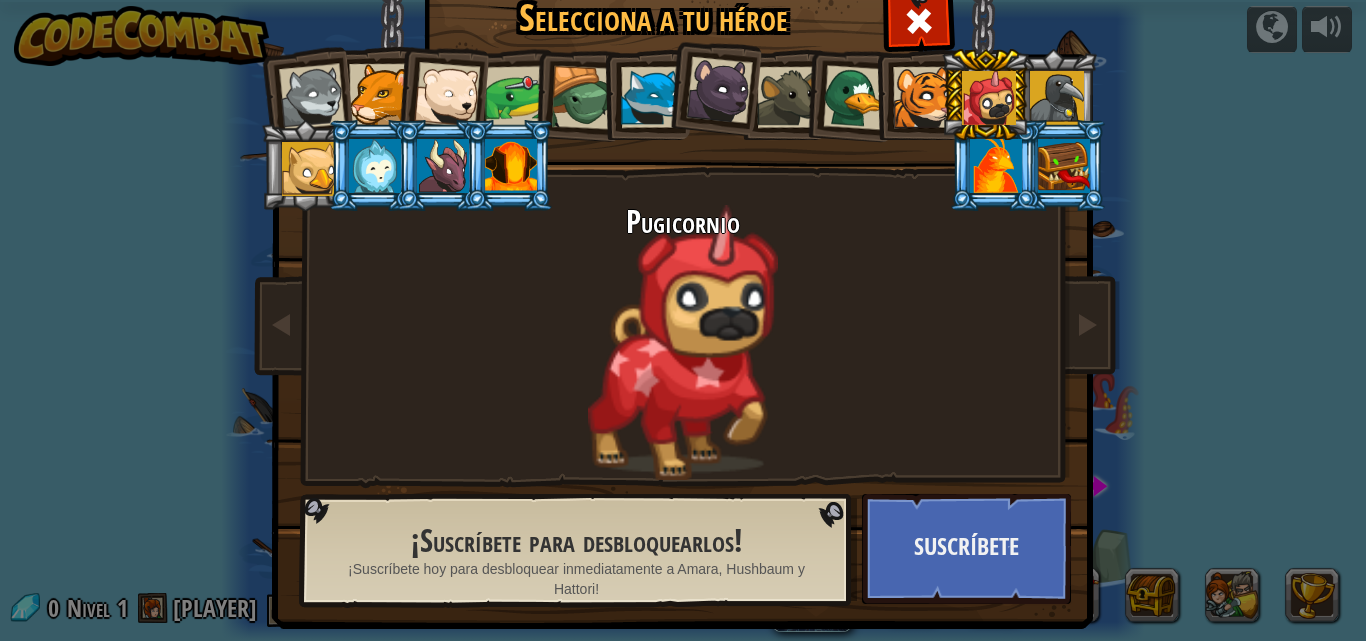 click at bounding box center (687, 271) 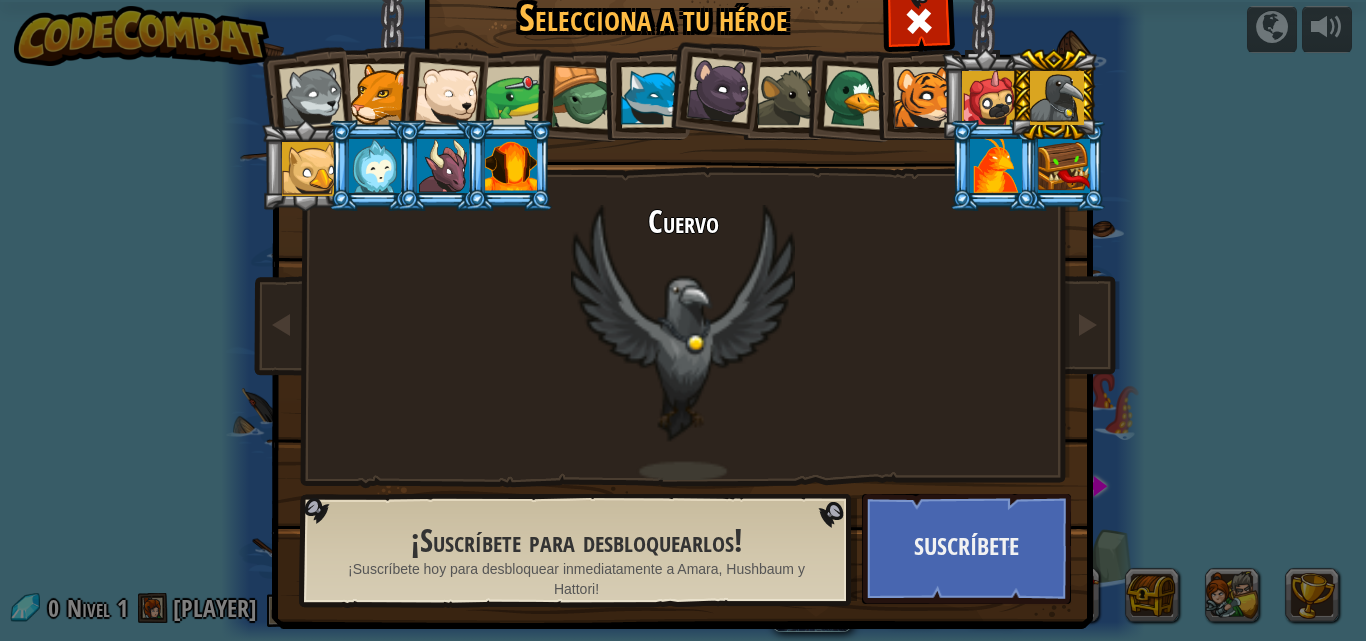 click at bounding box center [309, 169] 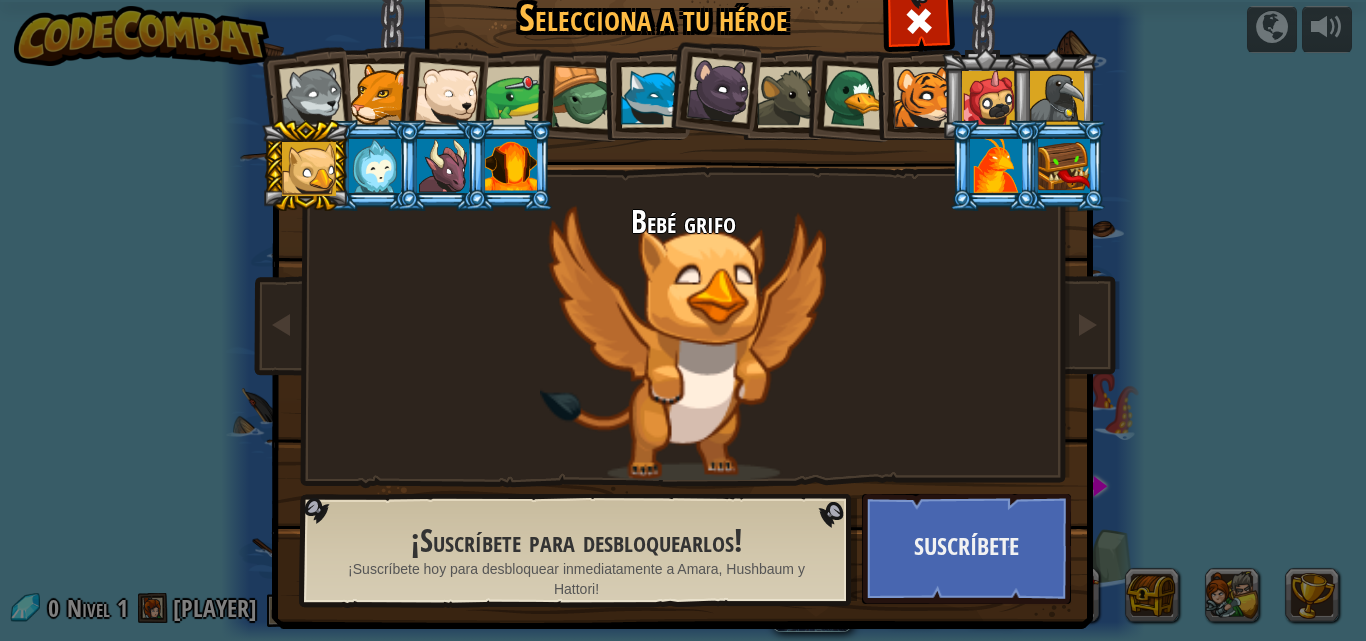 click at bounding box center (511, 166) 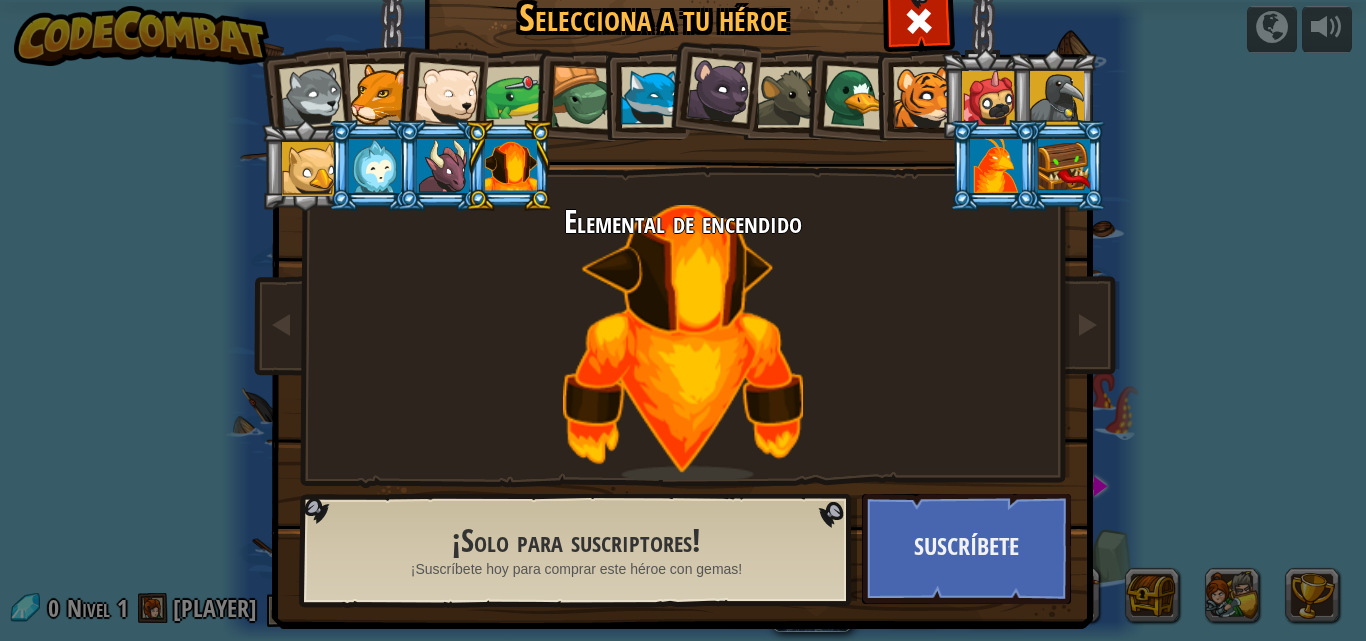 click at bounding box center (996, 166) 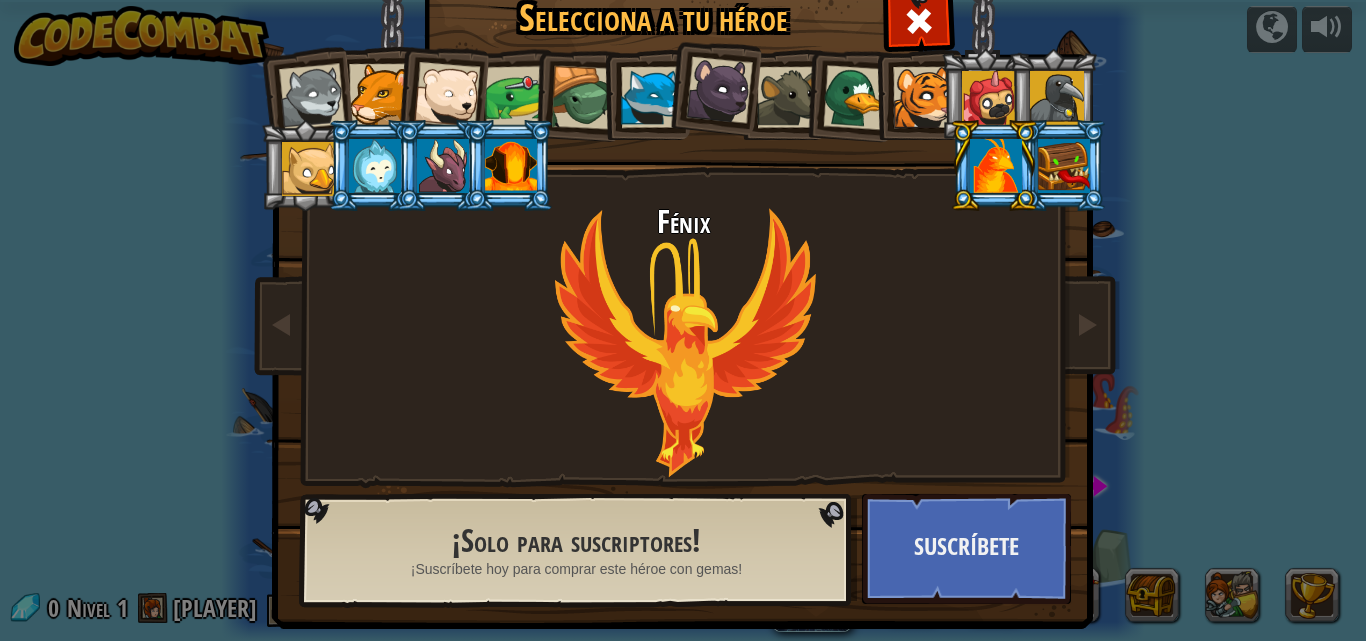 click on "Cachorro de lobo Puma Cachorro de oso polar Rana Tortuga Zorro azul Panterita Rata marrón Pato Cachorro de tigre Pugicornio Cuervo Bebé grifo Yetibab Imitar Fénix Dragoncito Elemental de encendido" at bounding box center [683, 257] 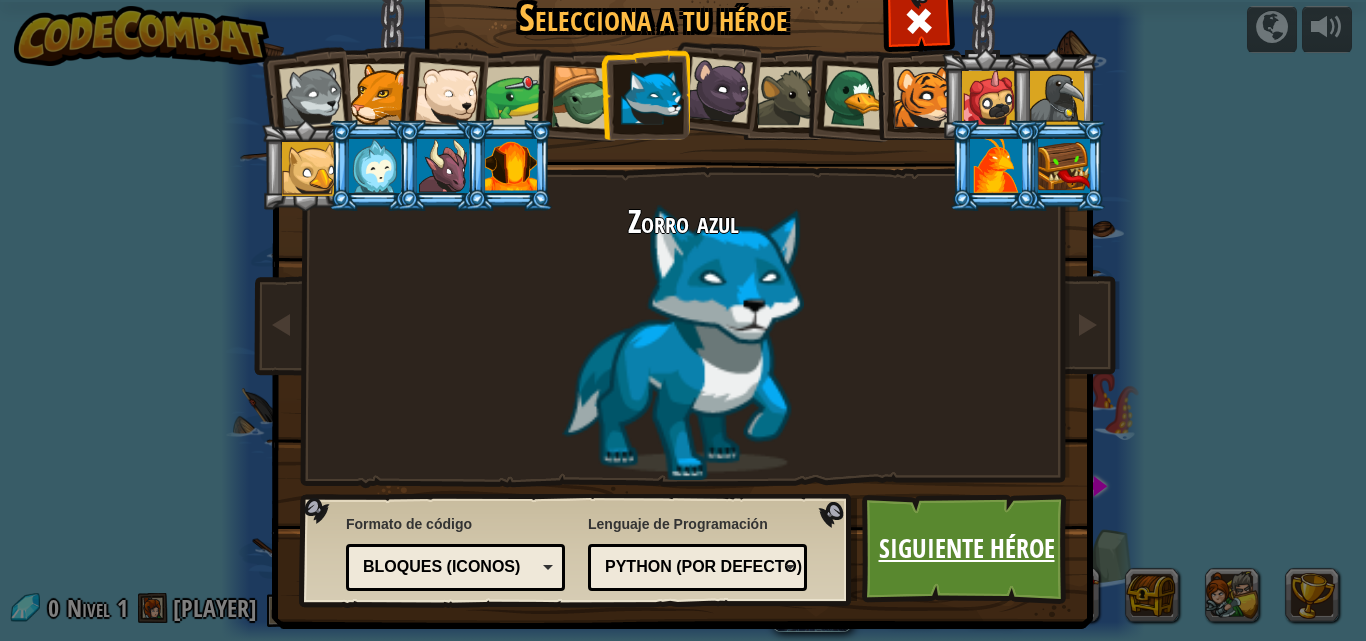 click on "Siguiente héroe" at bounding box center [966, 549] 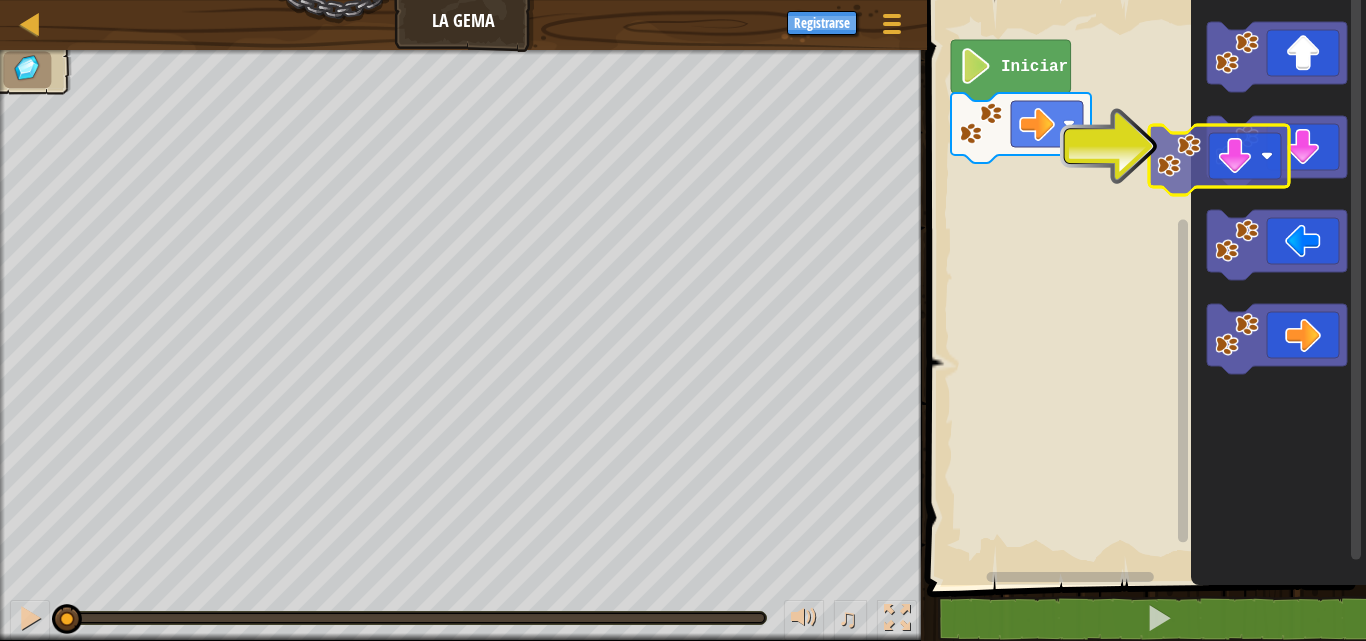 click on "Iniciar" at bounding box center [1143, 287] 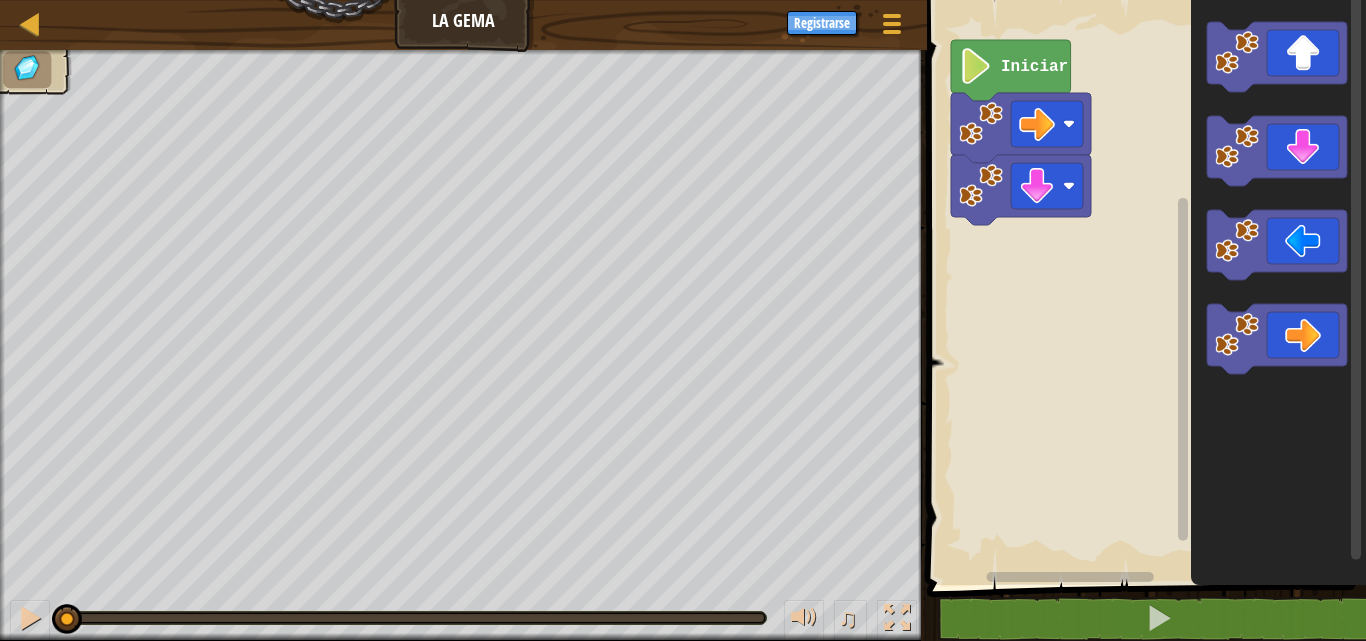 click 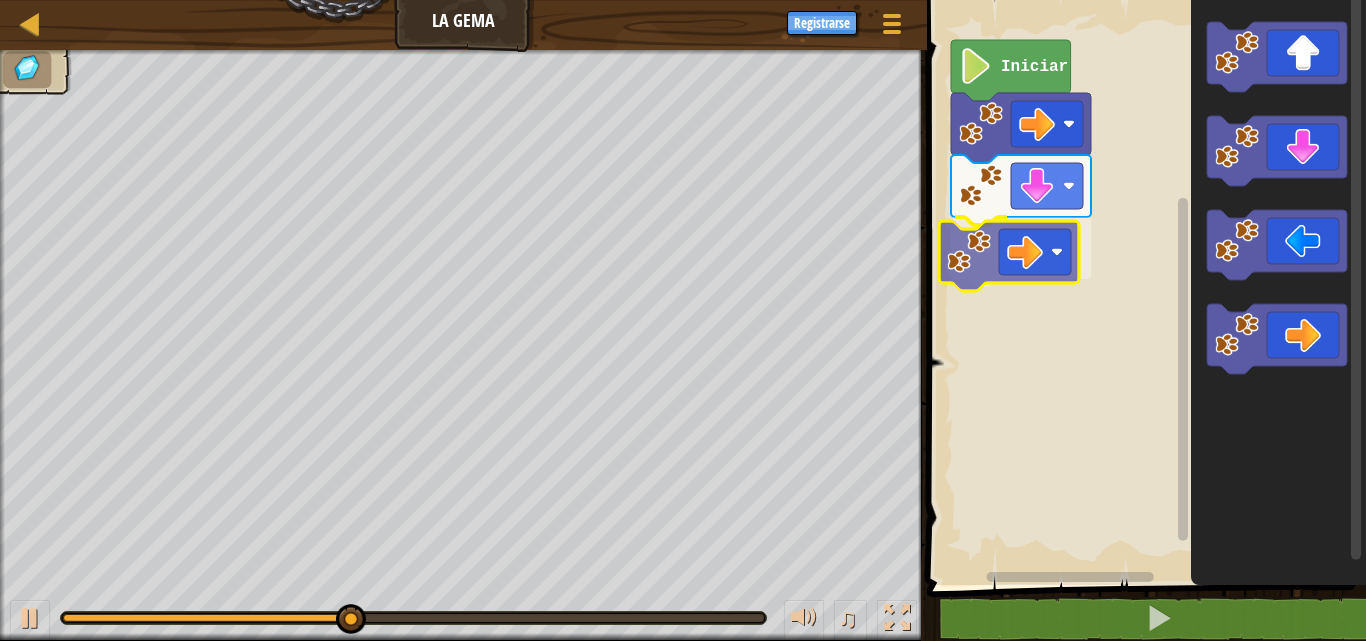 click on "Iniciar" at bounding box center (1143, 287) 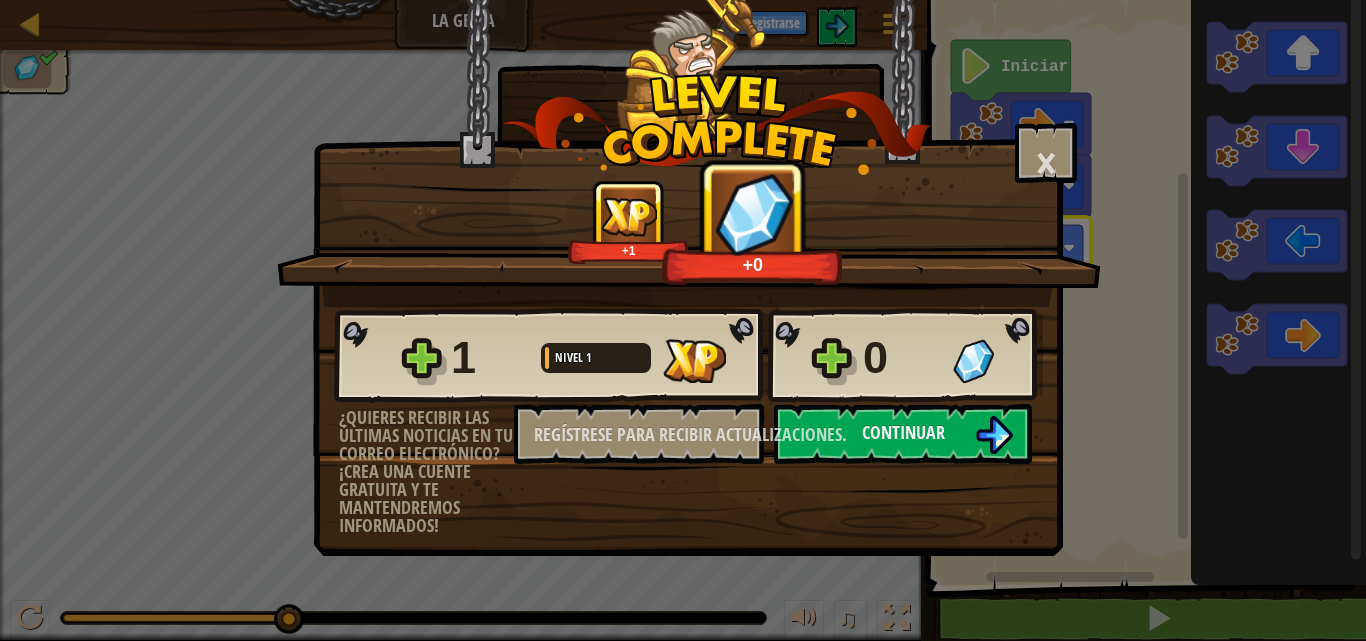 click on "+1 +0" at bounding box center (690, 222) 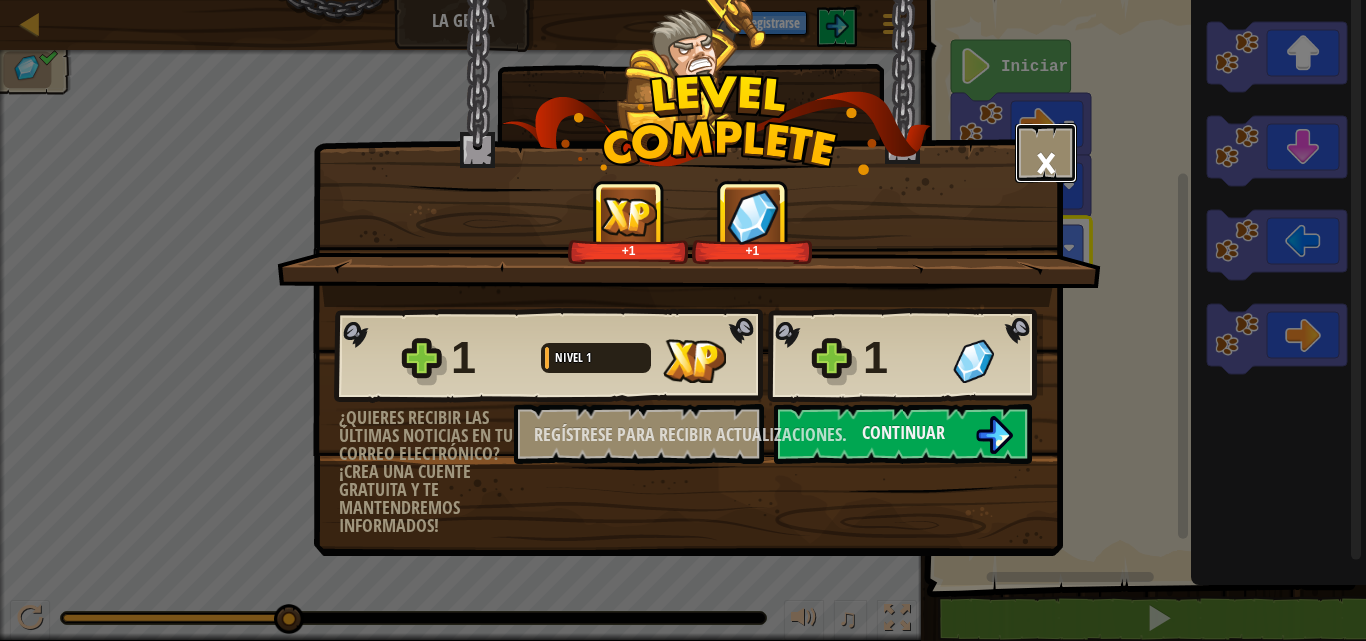 click on "×" at bounding box center [1046, 162] 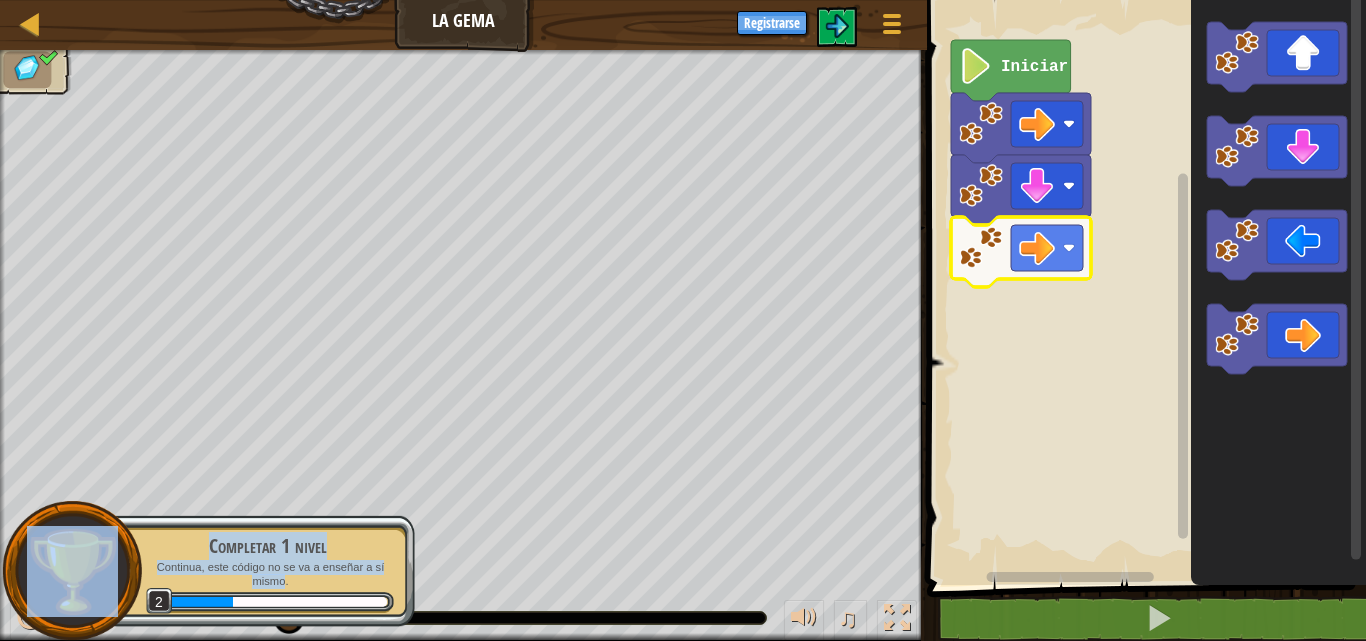 drag, startPoint x: 285, startPoint y: 624, endPoint x: 69, endPoint y: 611, distance: 216.39085 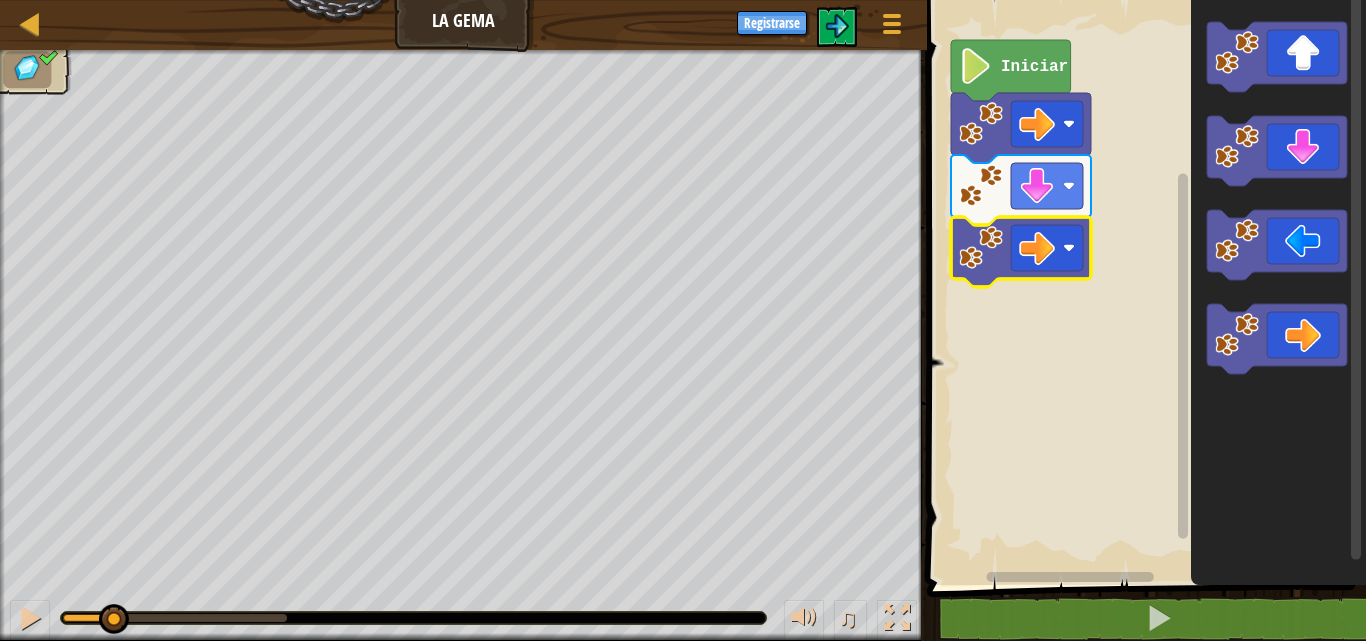 drag, startPoint x: 285, startPoint y: 623, endPoint x: 71, endPoint y: 595, distance: 215.824 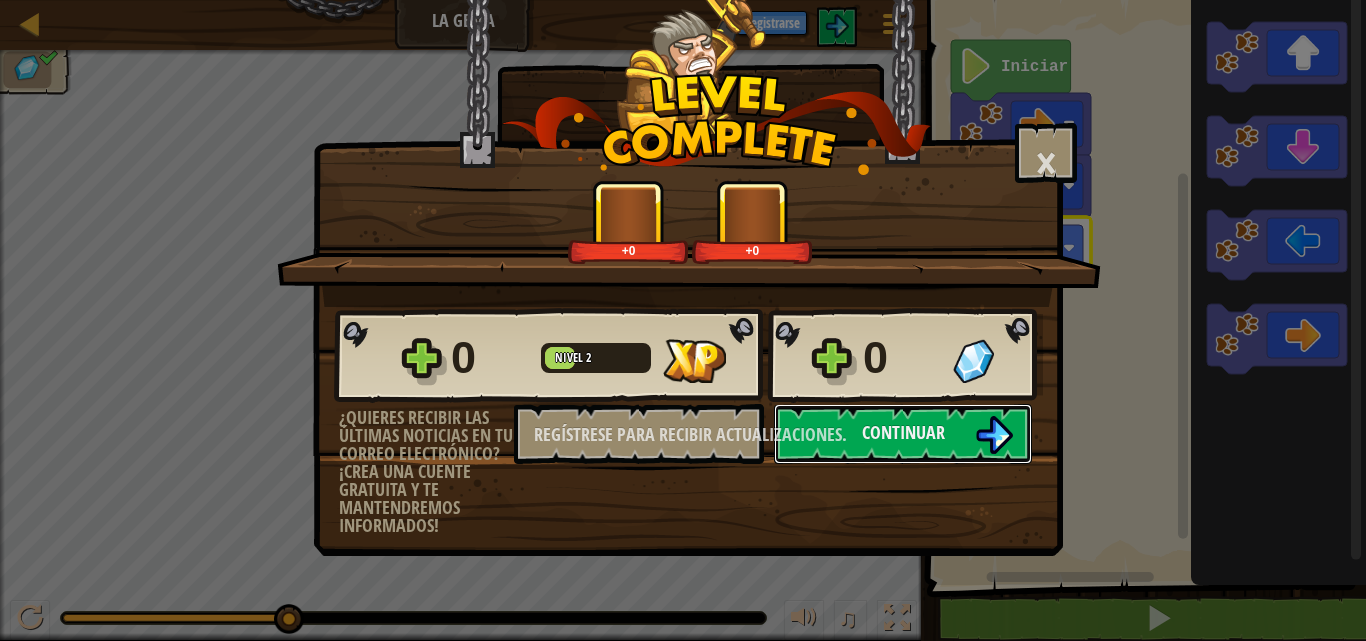 drag, startPoint x: 79, startPoint y: 621, endPoint x: 628, endPoint y: 606, distance: 549.2049 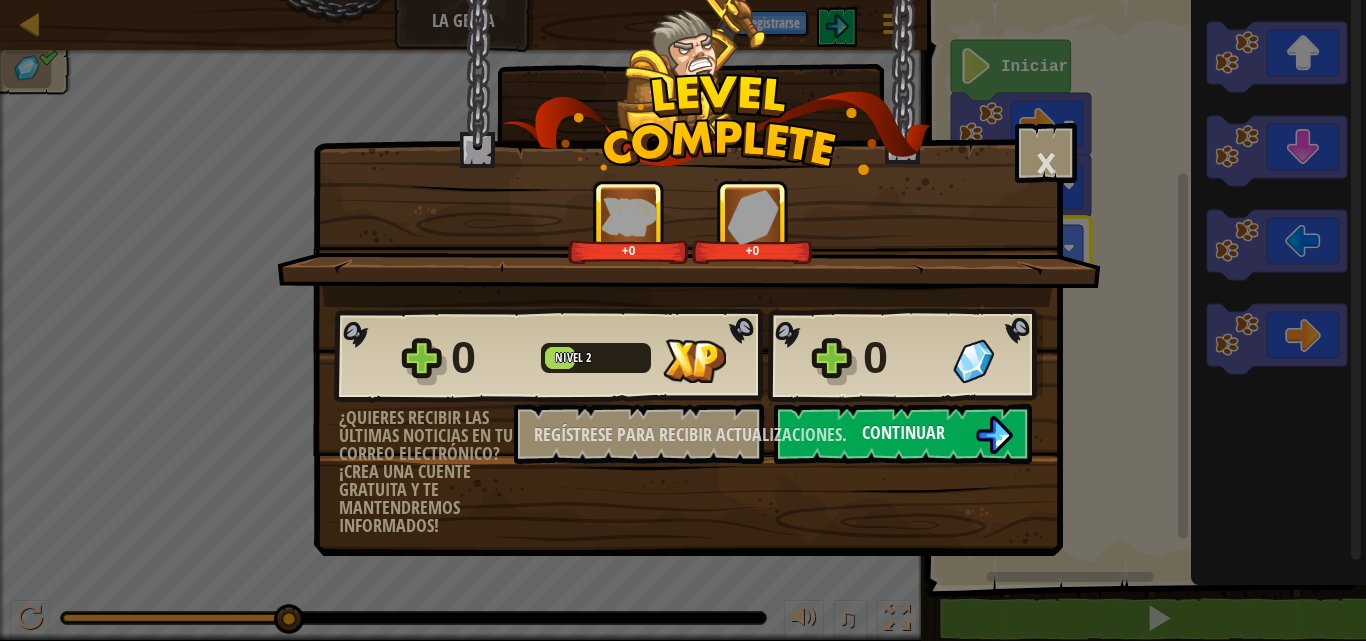 drag, startPoint x: 678, startPoint y: 604, endPoint x: 703, endPoint y: 601, distance: 25.179358 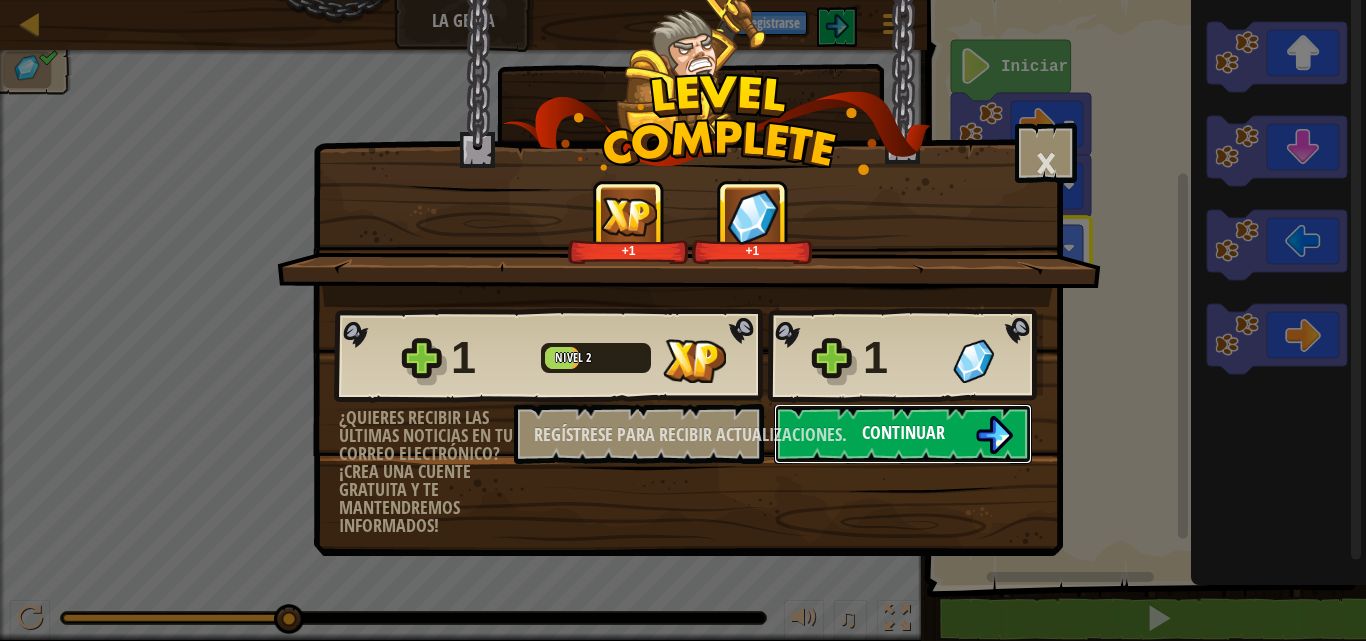 click on "Continuar" at bounding box center [903, 434] 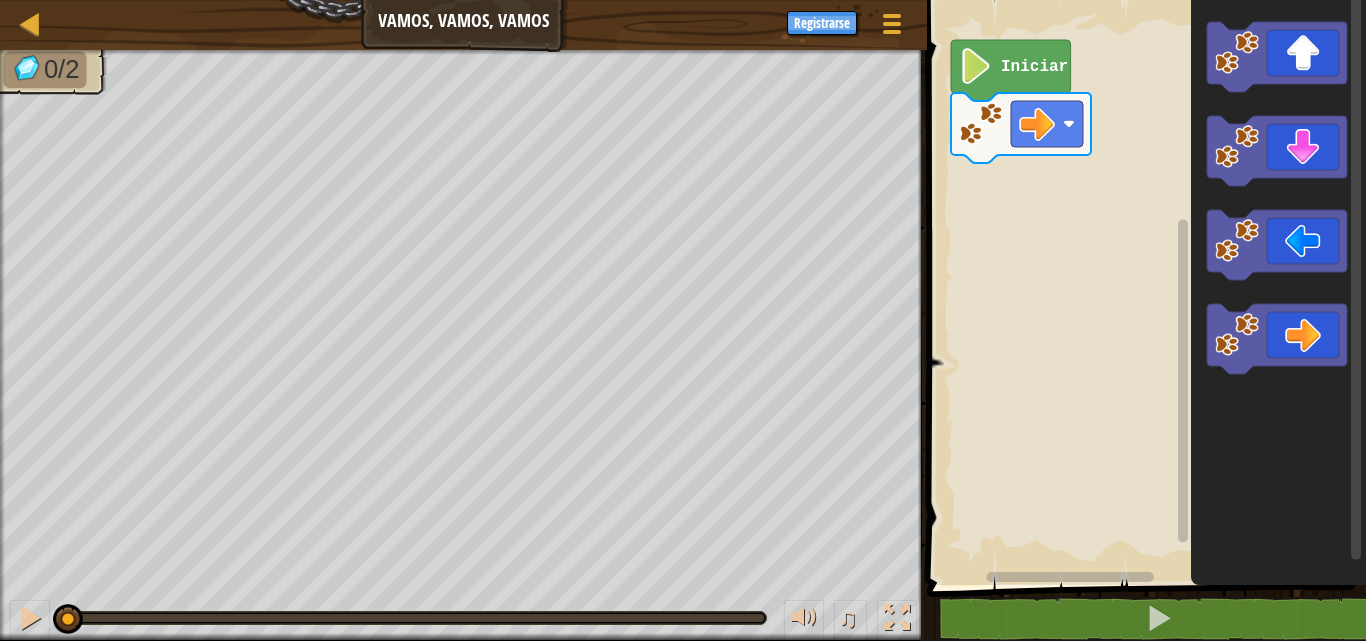 click 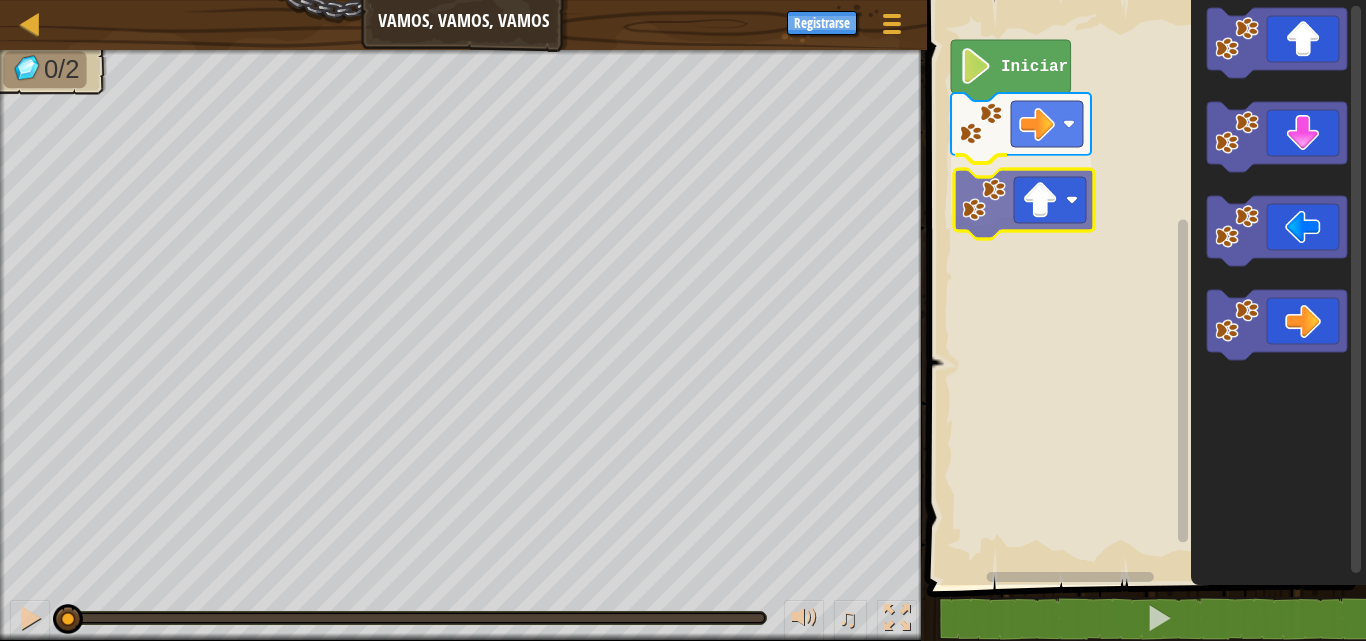 click on "Iniciar" at bounding box center [1143, 287] 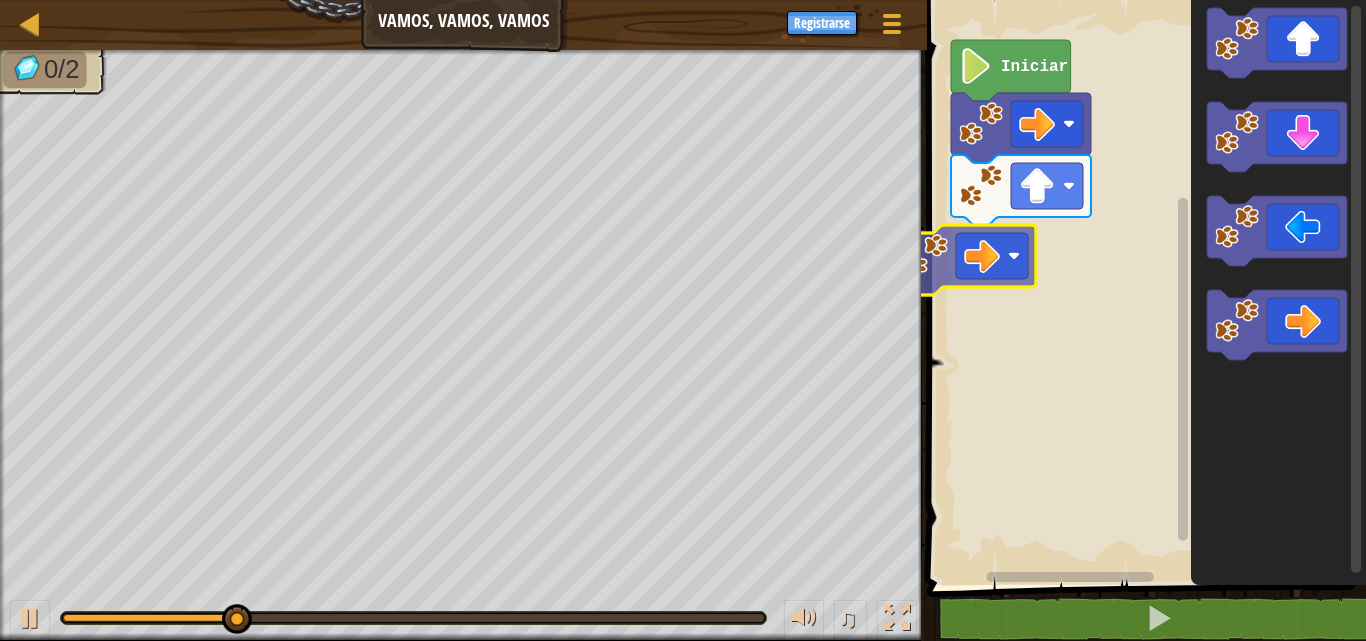 click on "Iniciar" at bounding box center (1143, 287) 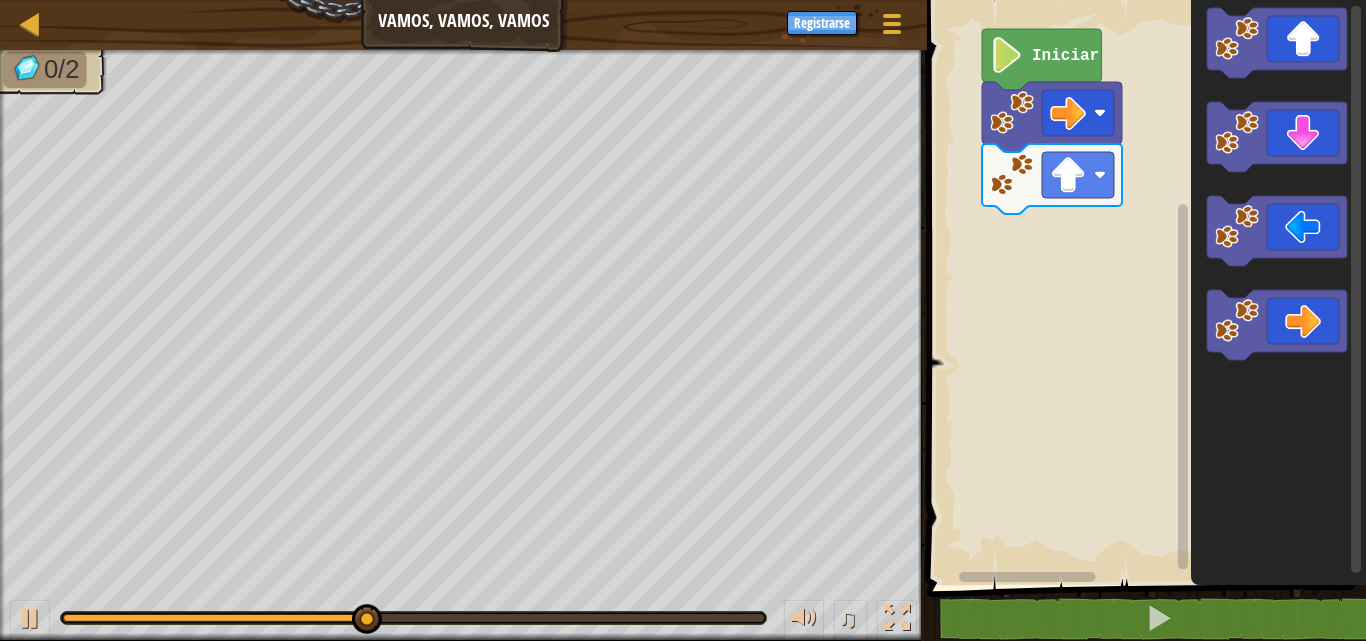 click 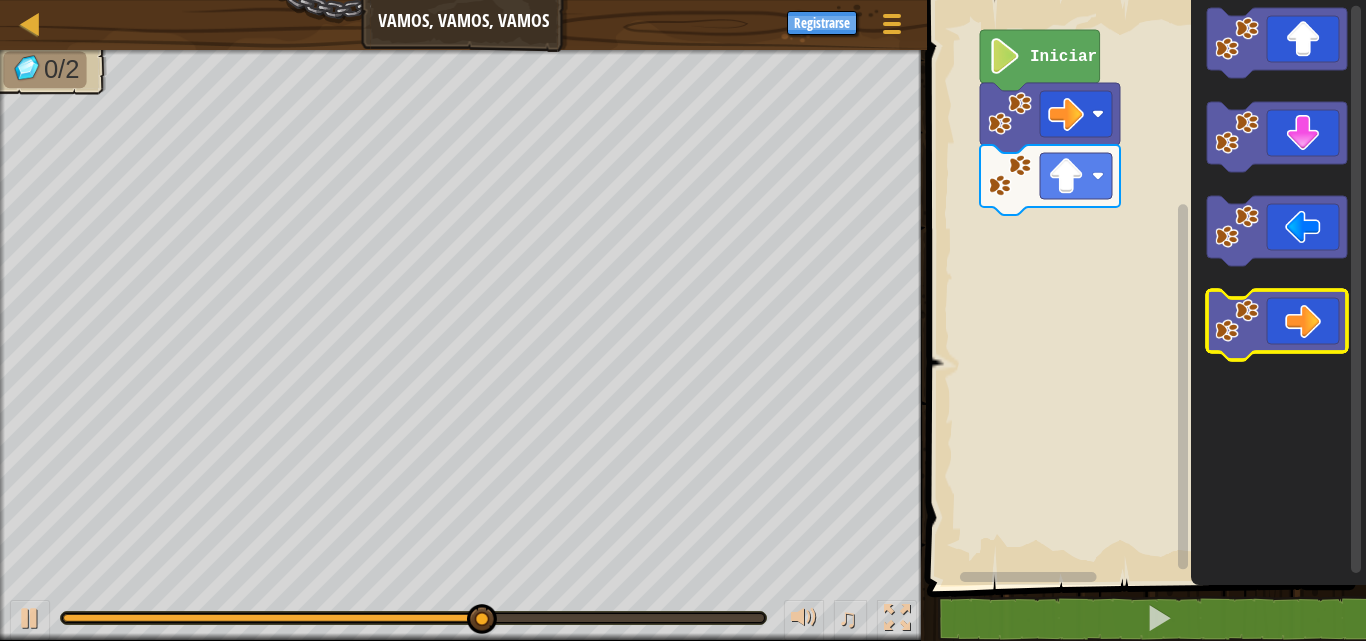 click 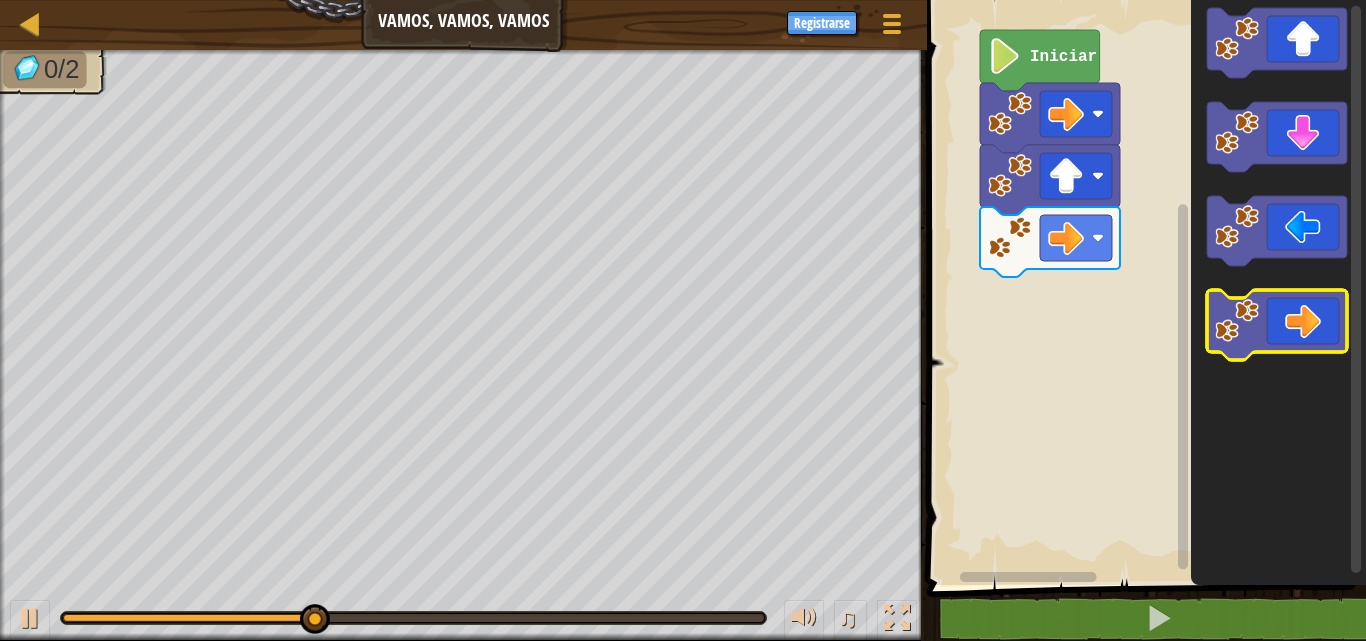 click 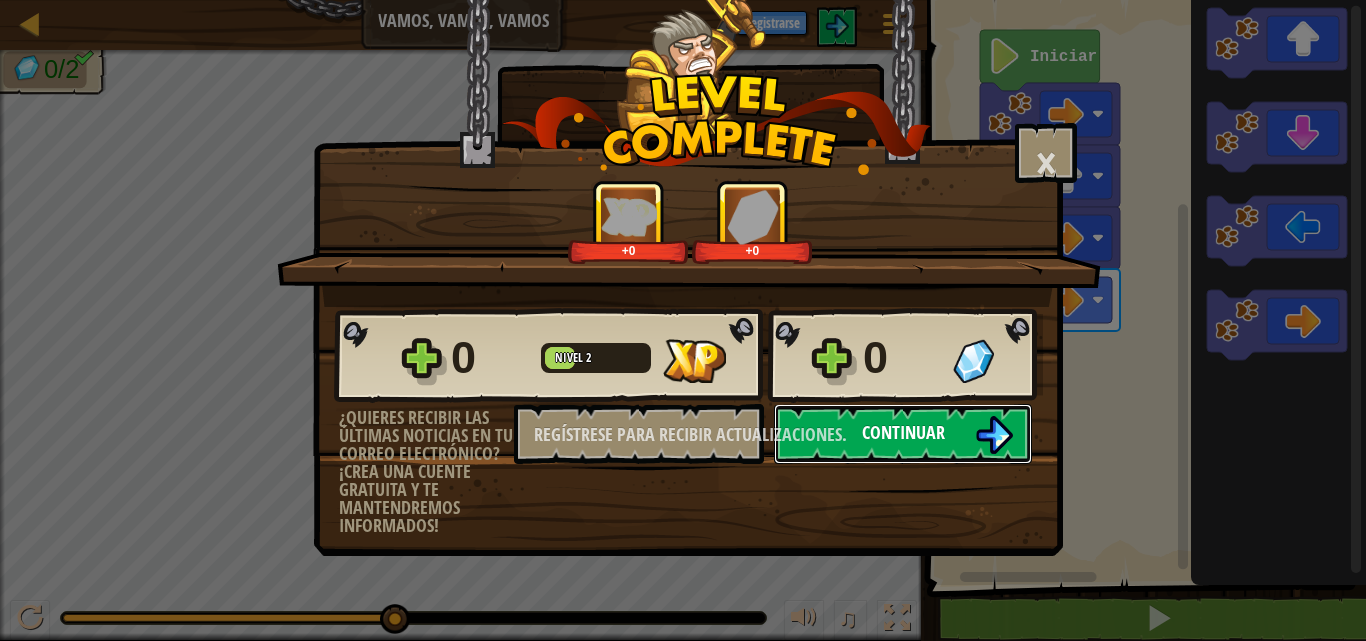 click on "Continuar" at bounding box center (903, 432) 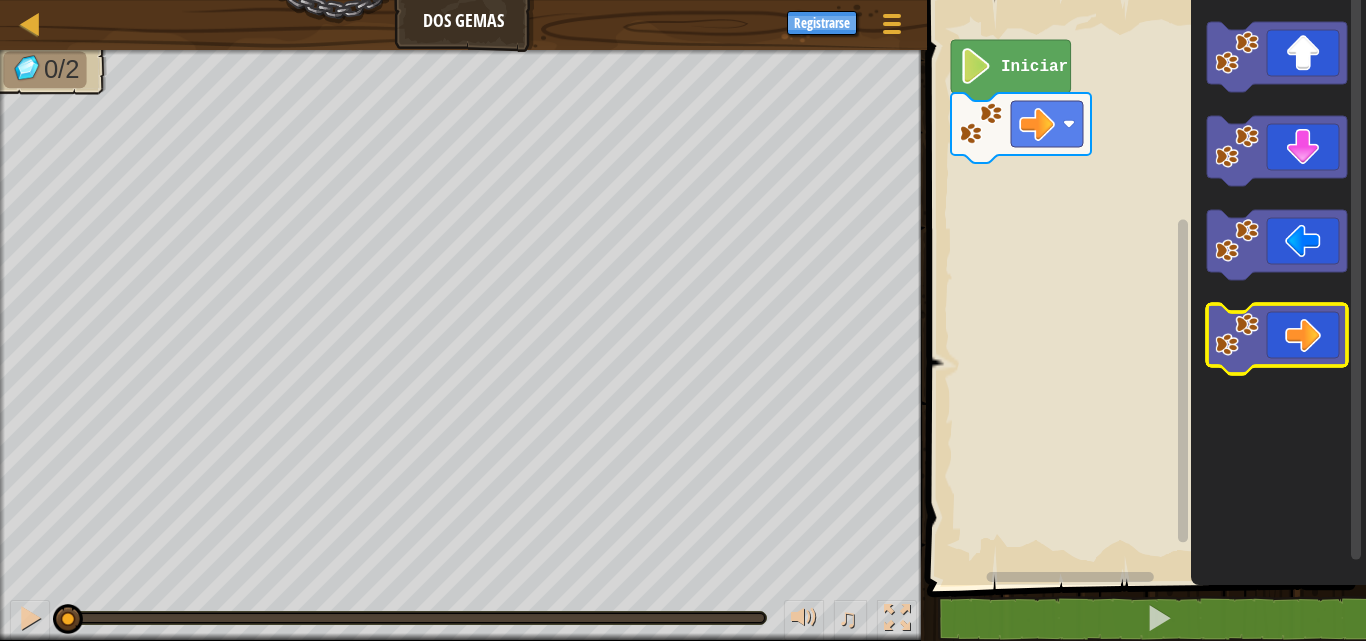 click 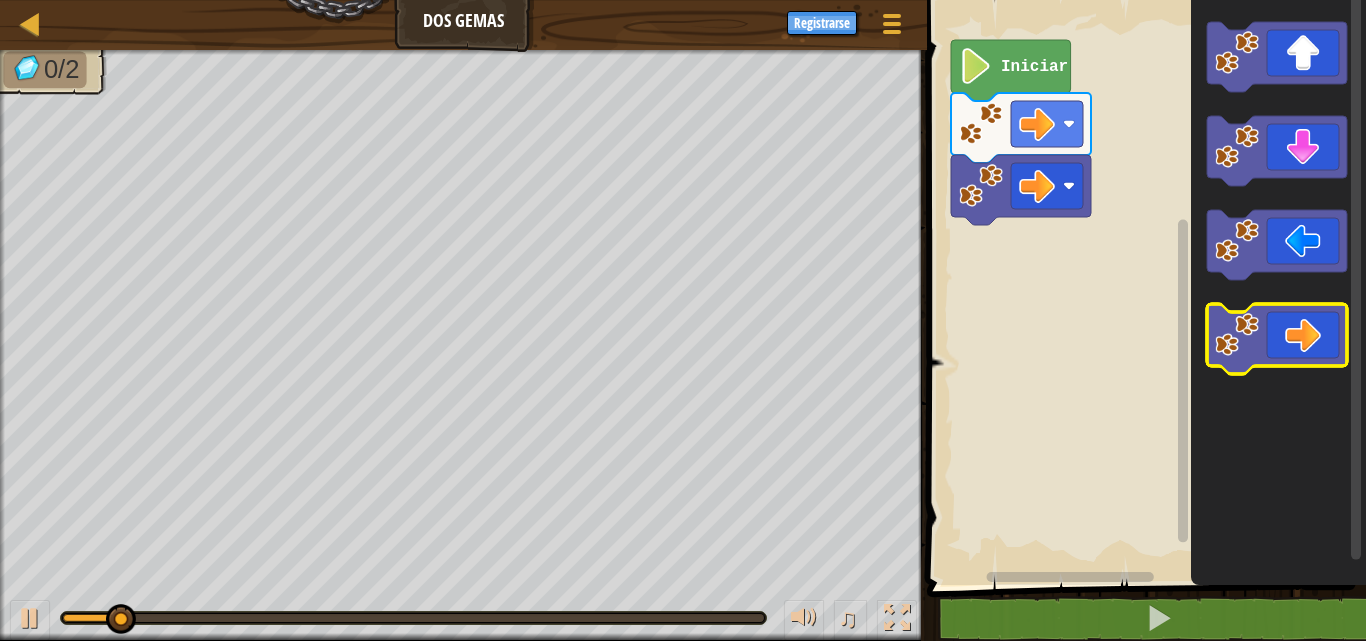 click 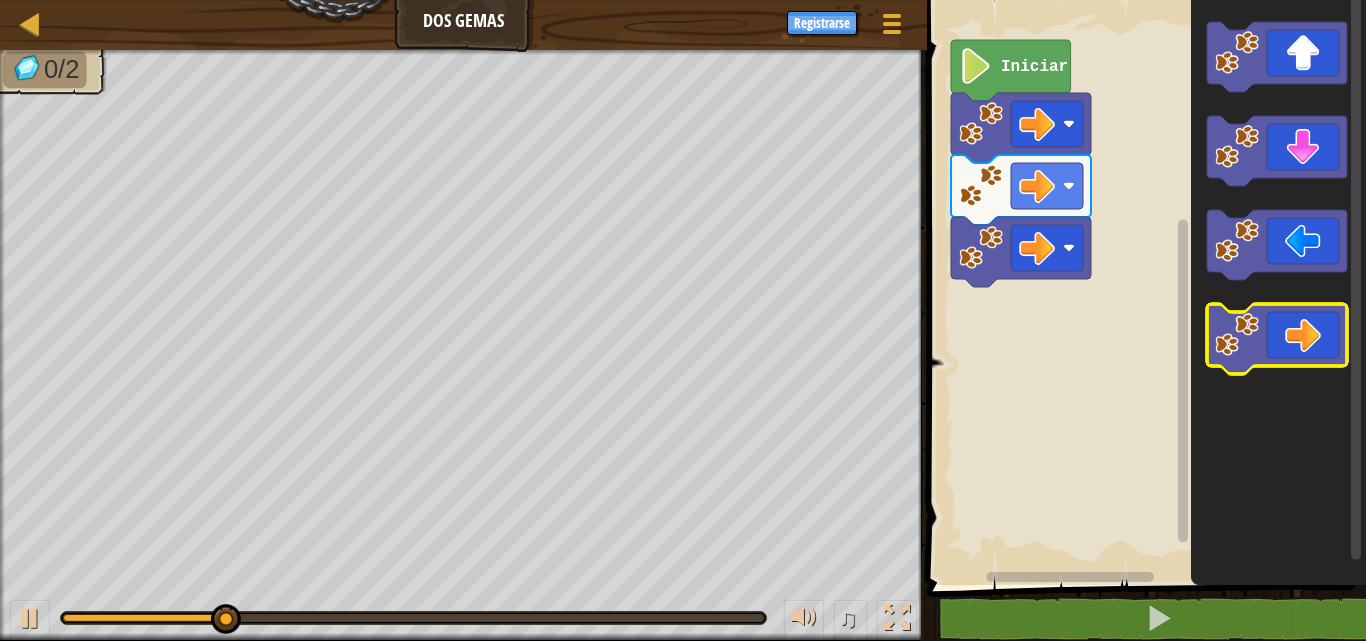 click 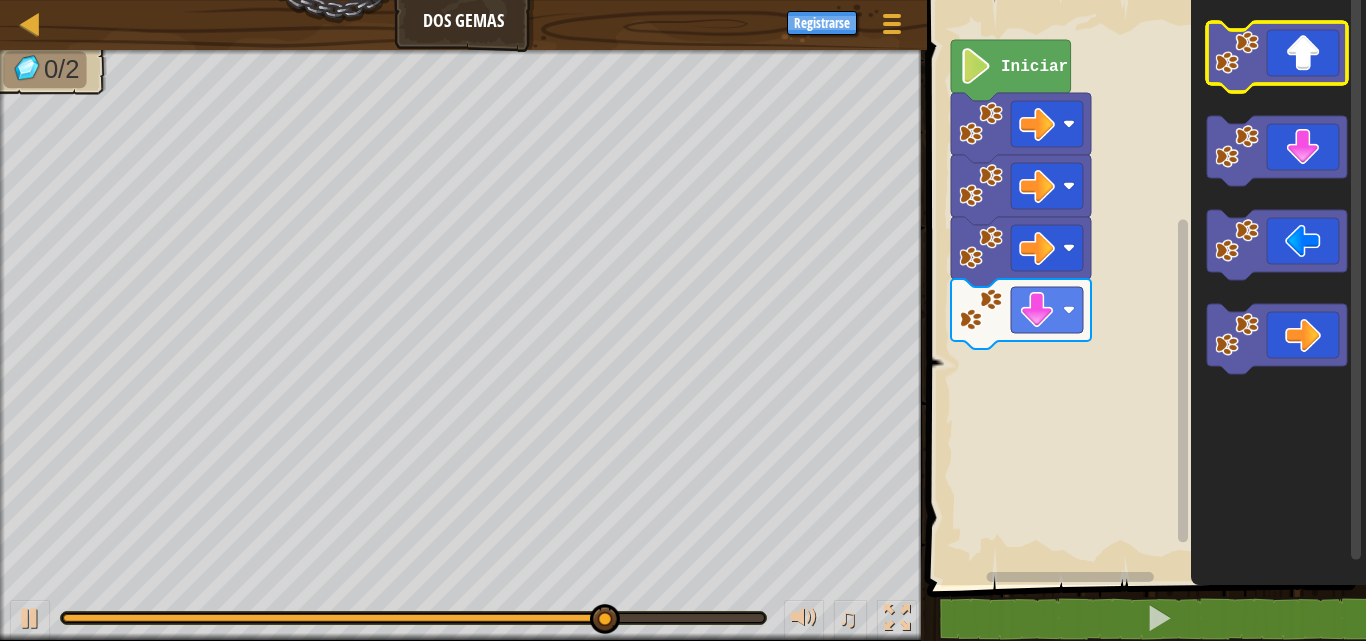 click 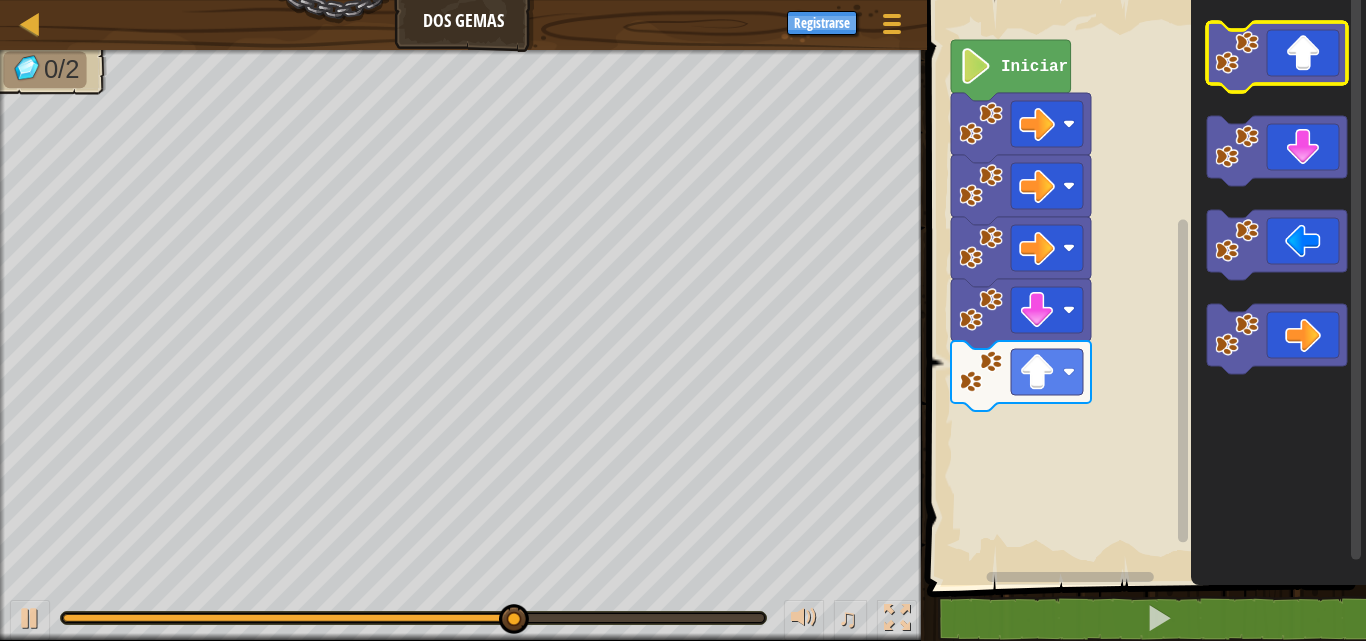 click 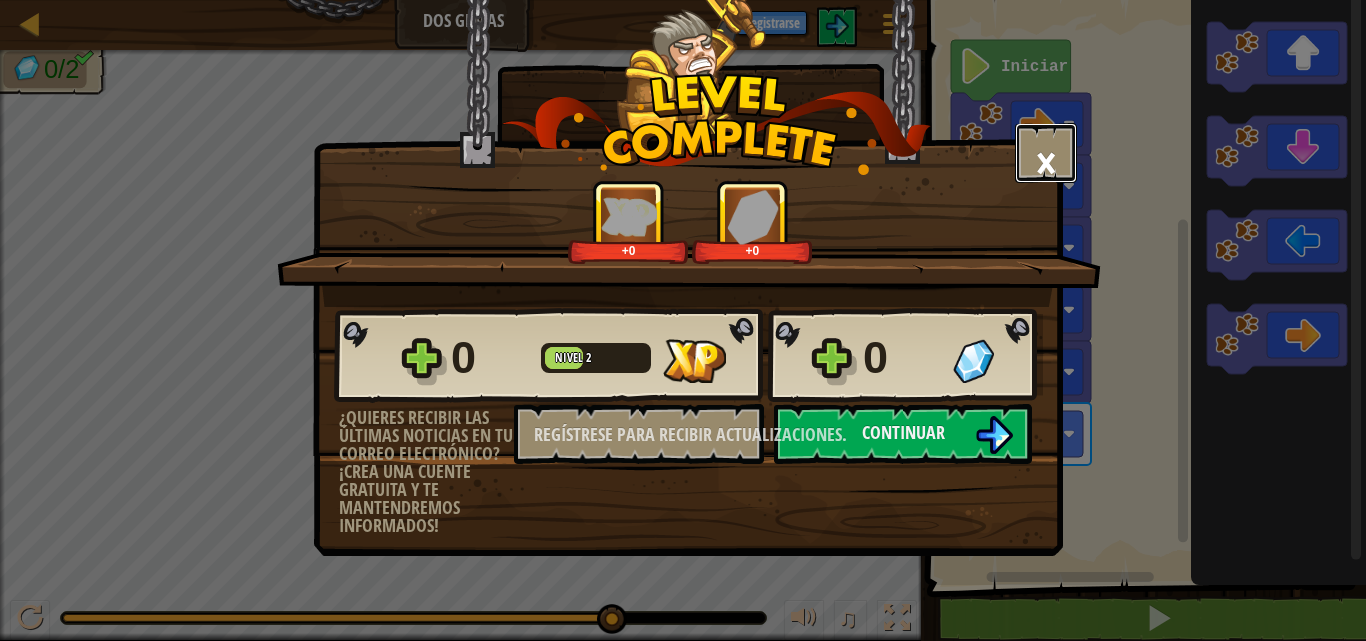 click on "×" at bounding box center [1046, 162] 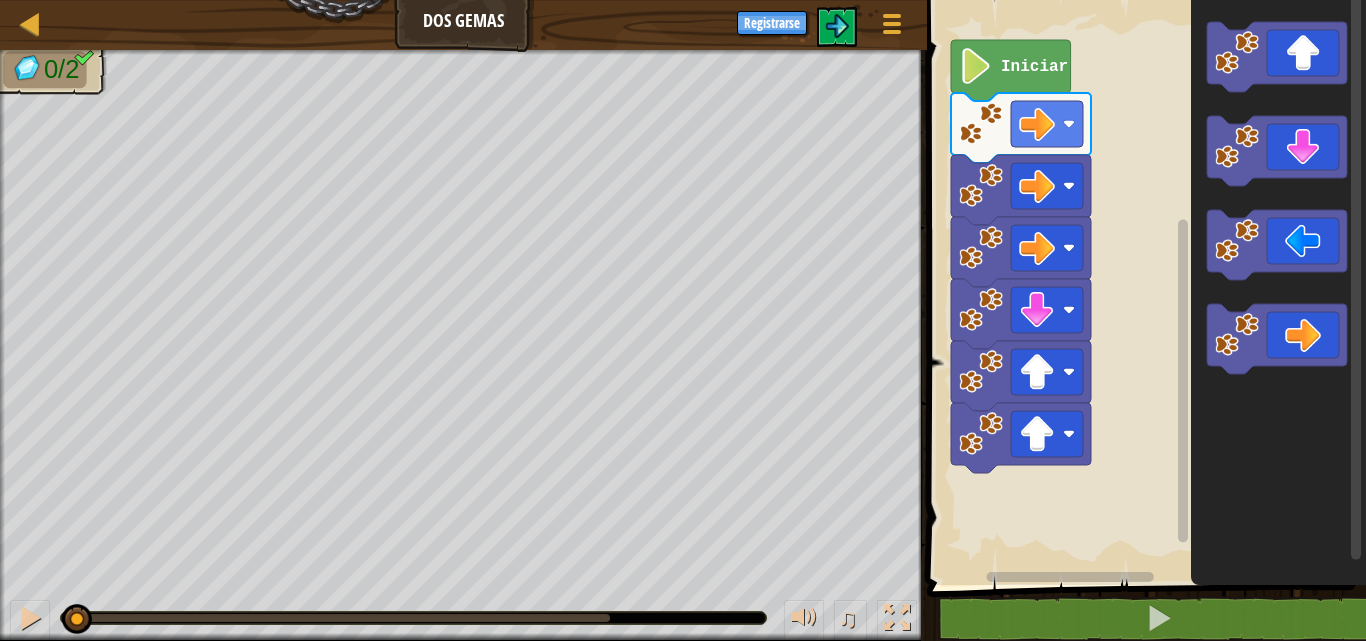 click on "0:00.1 Ahora:	0:06.2 Máx:	0:06.2" at bounding box center [69, 618] 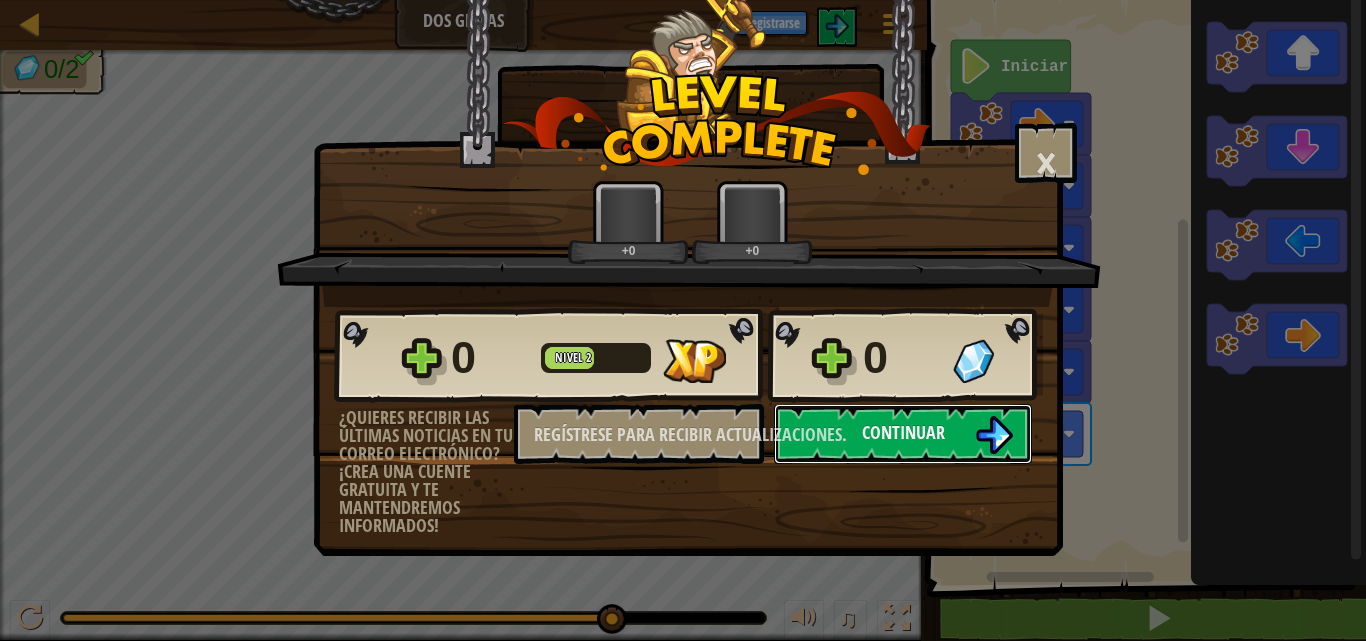 drag, startPoint x: 69, startPoint y: 620, endPoint x: 1360, endPoint y: 609, distance: 1291.0469 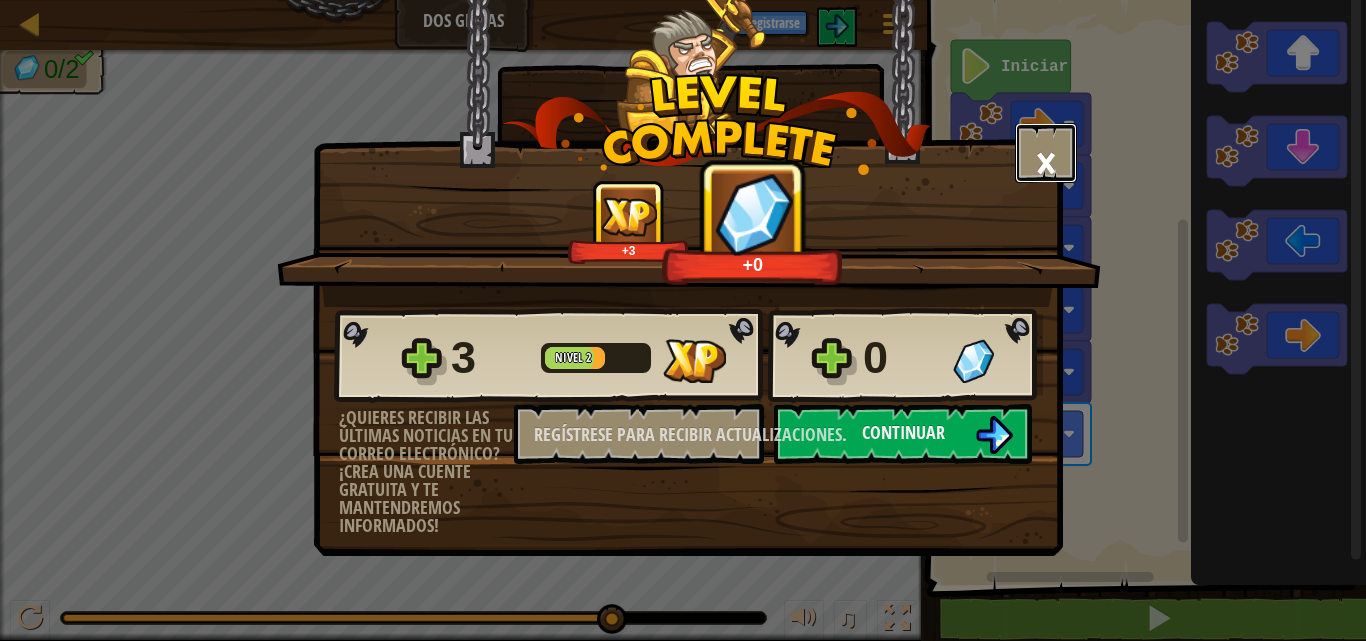 click on "×" at bounding box center (1046, 162) 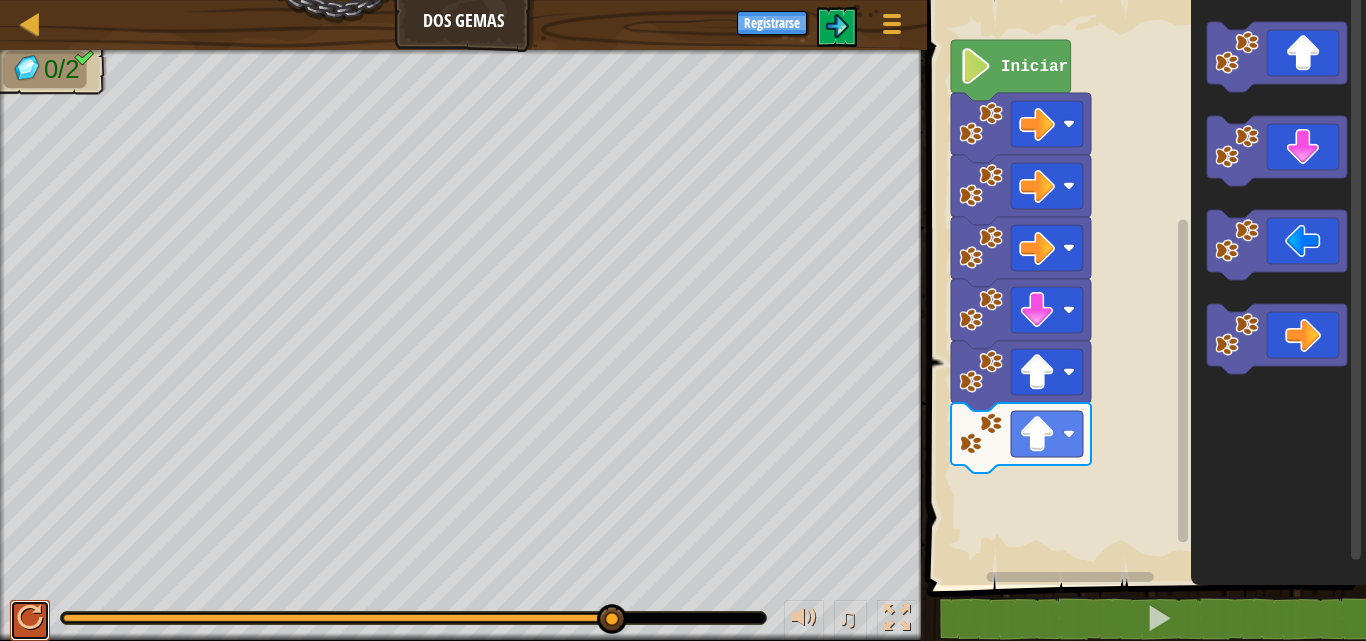 click at bounding box center [30, 618] 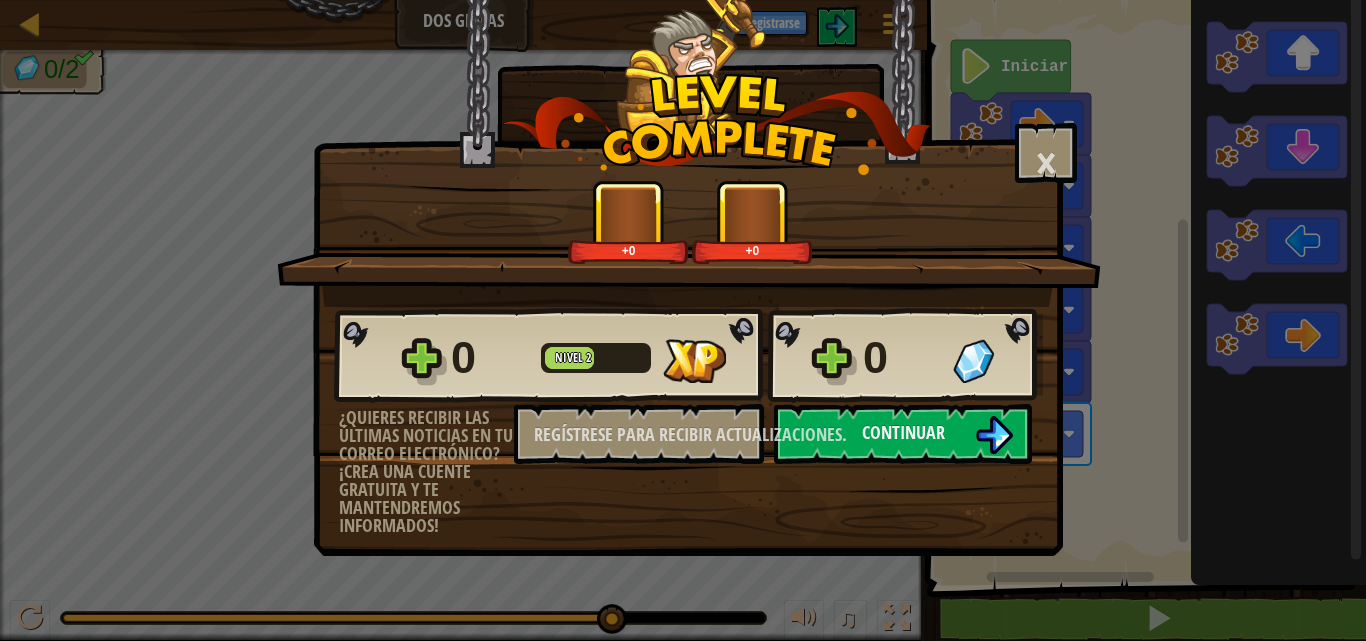 click on "× Punto este nivel: +0 +0 Estrías reticuladas... 0 Nivel  2 0 ¿Quieres recibir las últimas noticias en tu correo electrónico? ¡Crea una cuente gratuita y te mantendremos informados! Regístrese para recibir actualizaciones. Salvando Progreso Continuar" at bounding box center (683, 320) 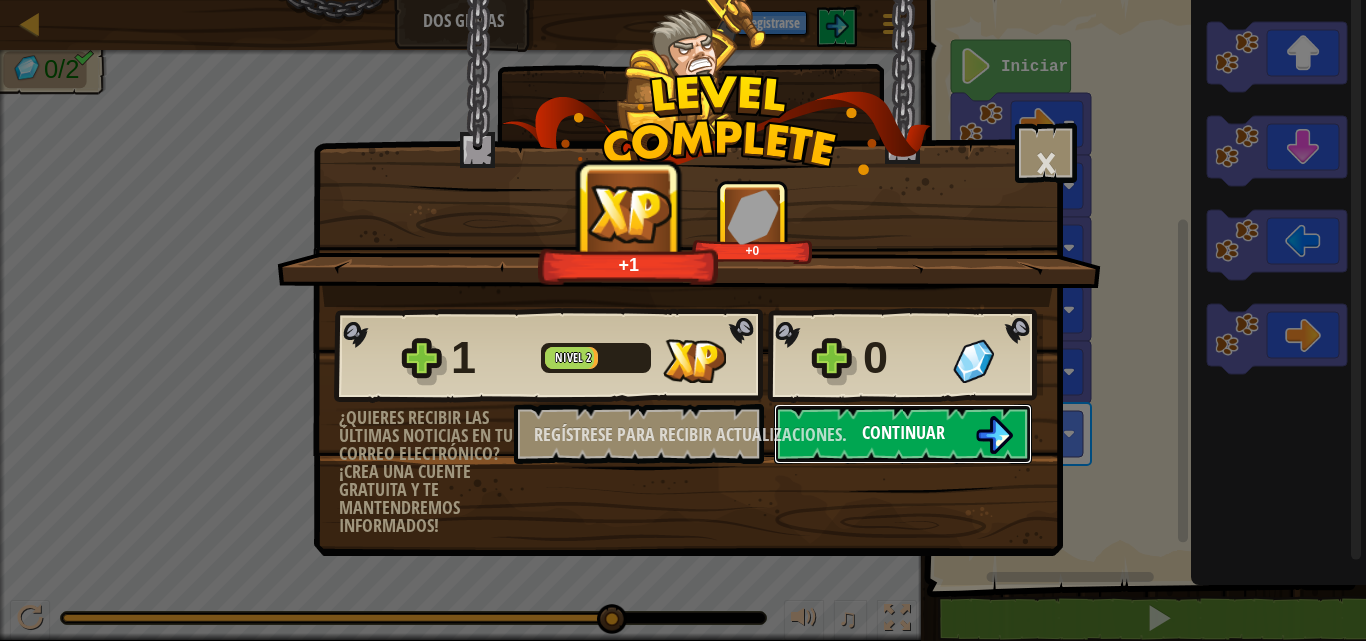 click on "Continuar" at bounding box center (903, 434) 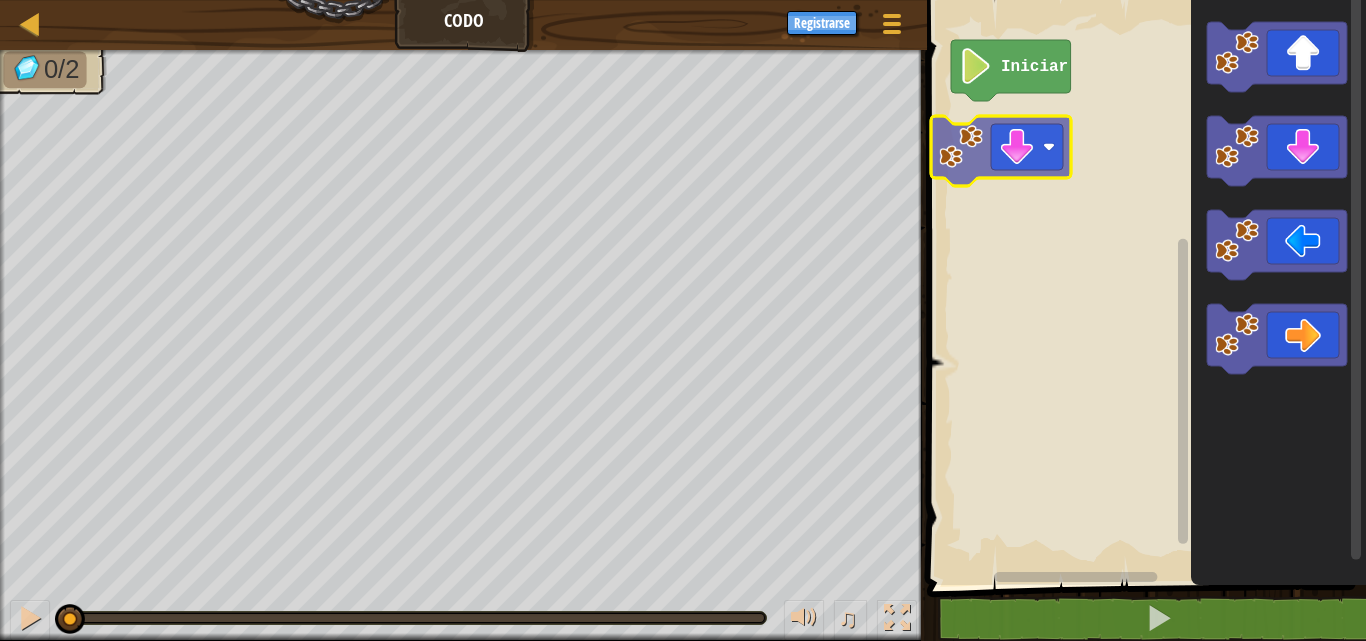 click on "Iniciar" at bounding box center (1143, 287) 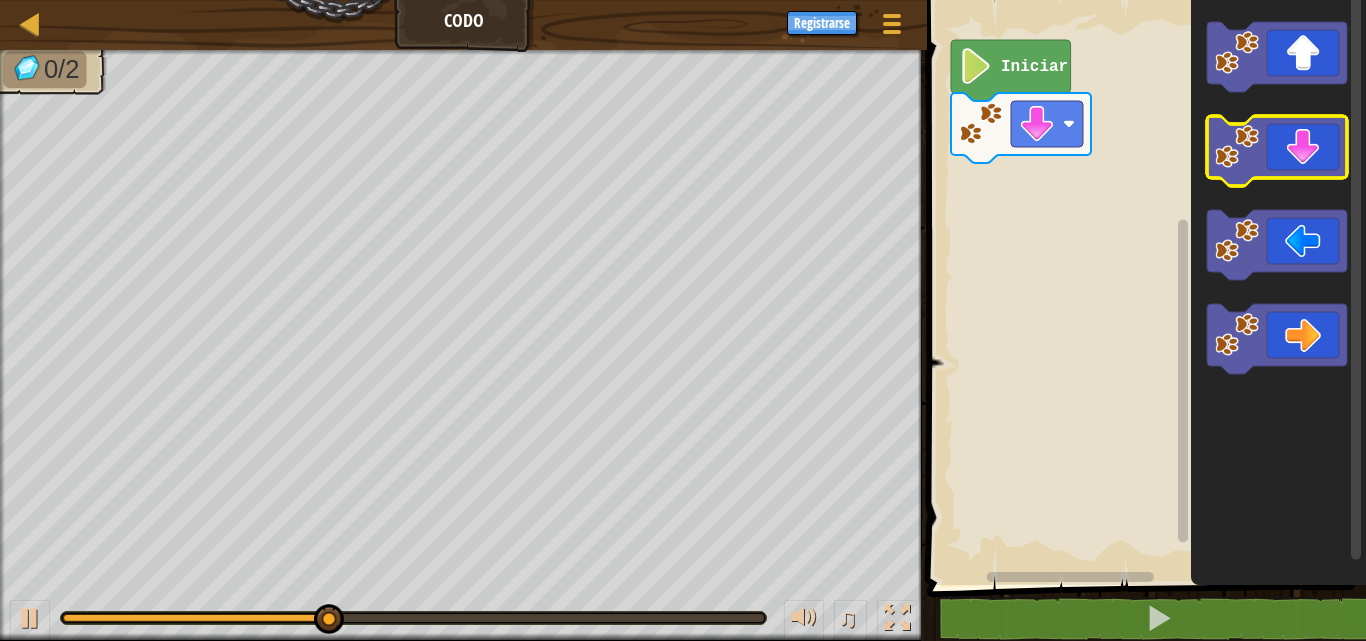 click 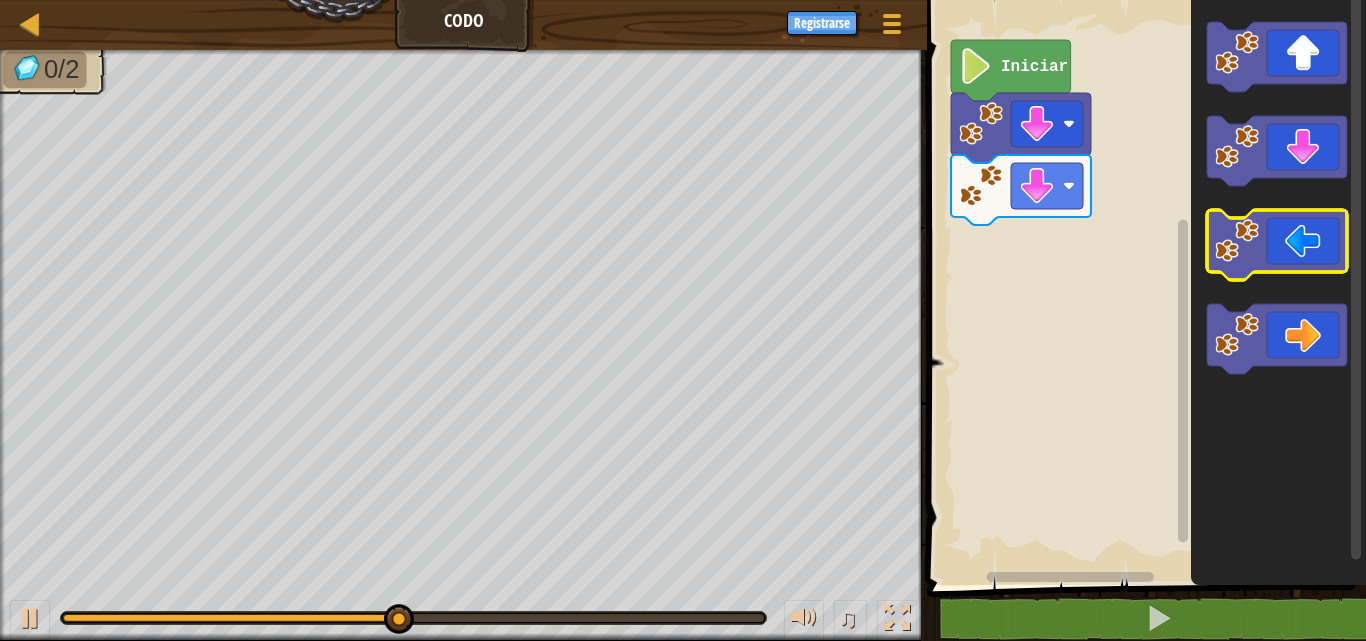 click 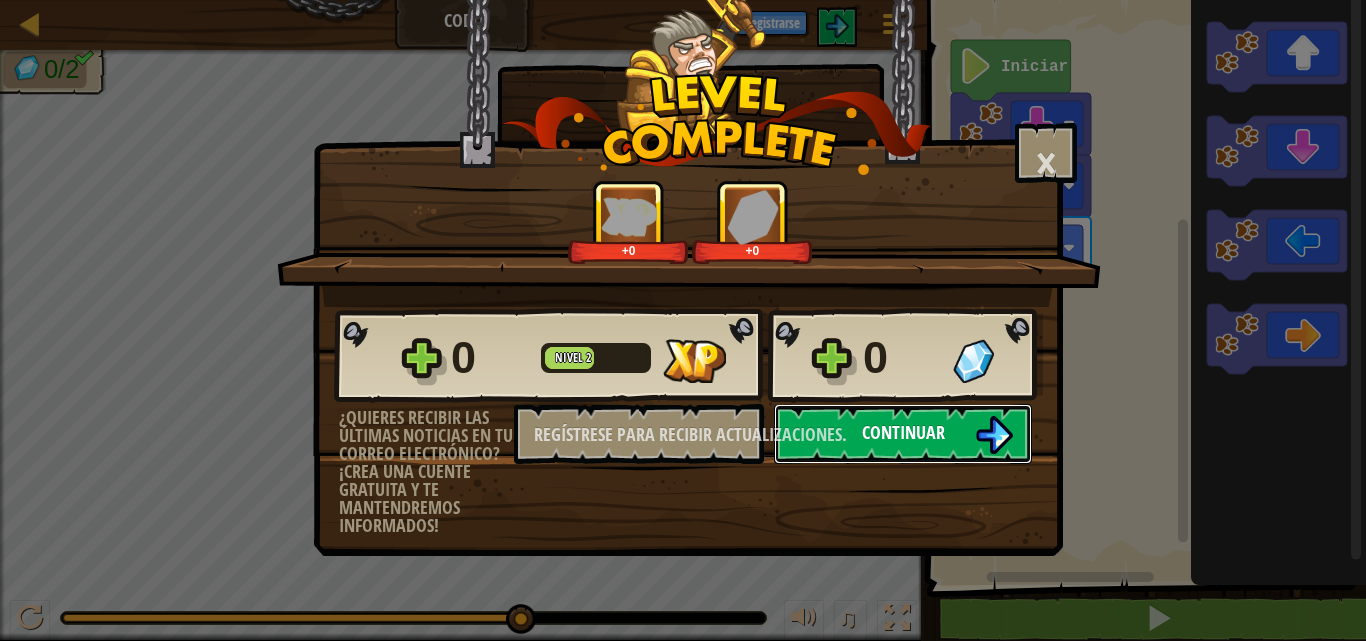 click on "Continuar" at bounding box center [903, 434] 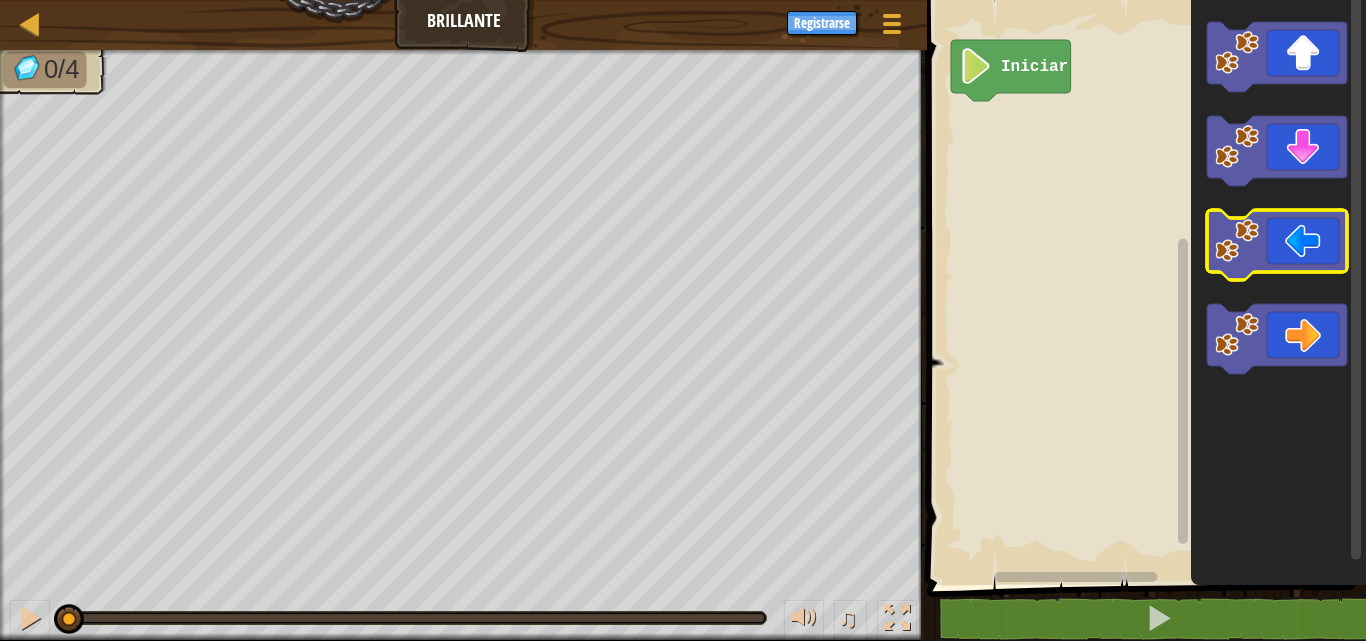 click 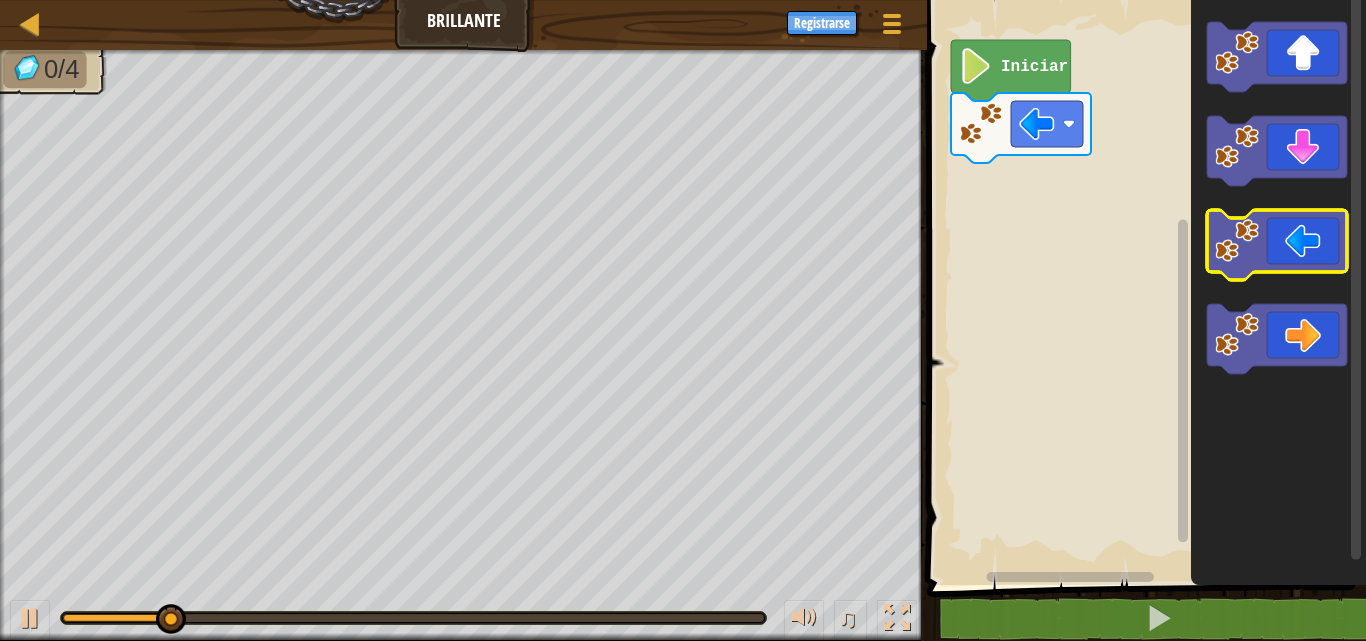 click 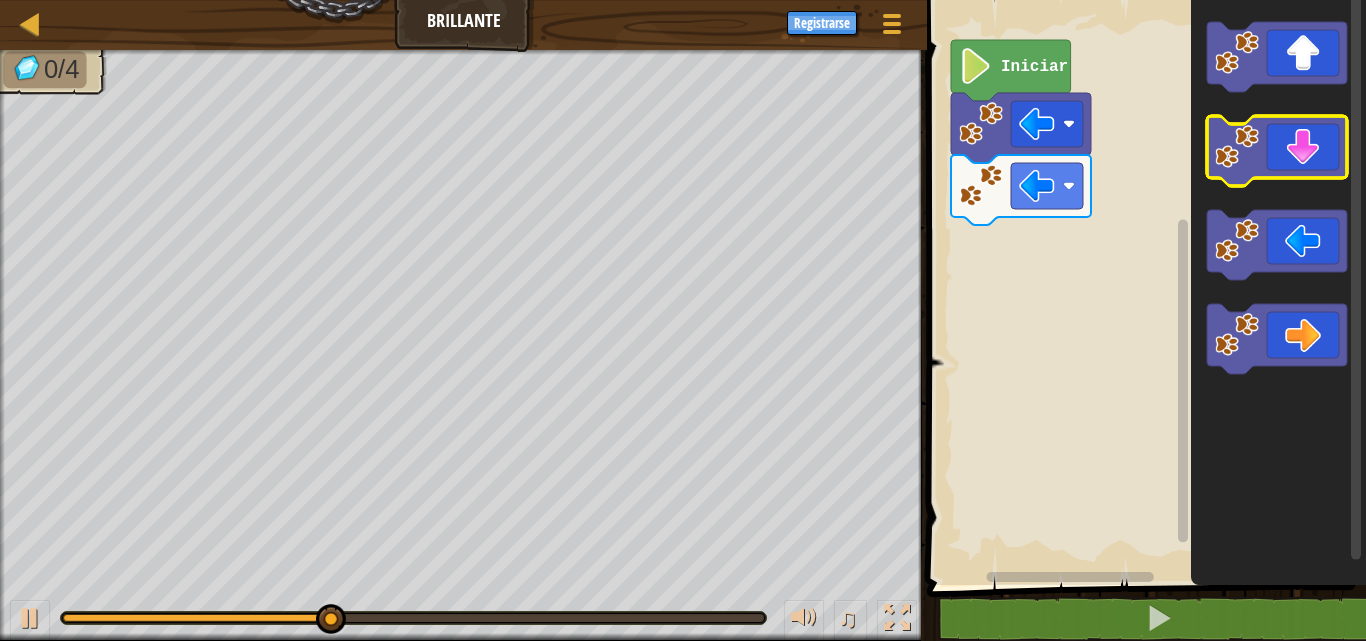 click 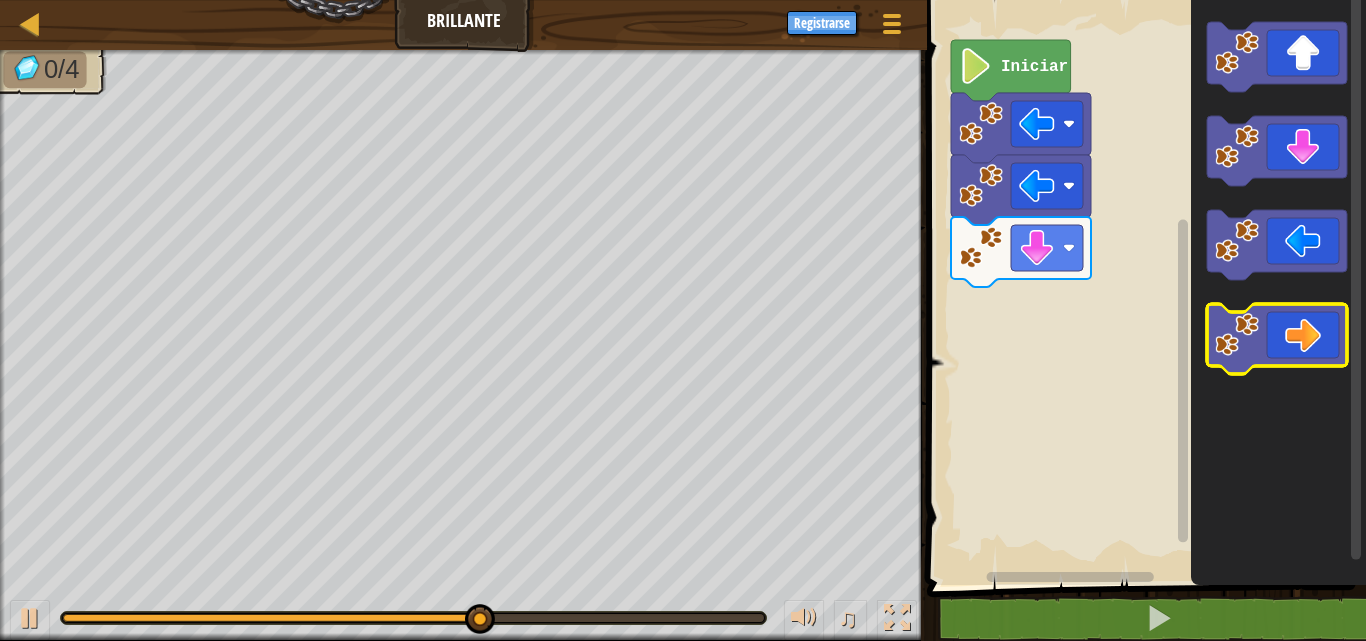 click 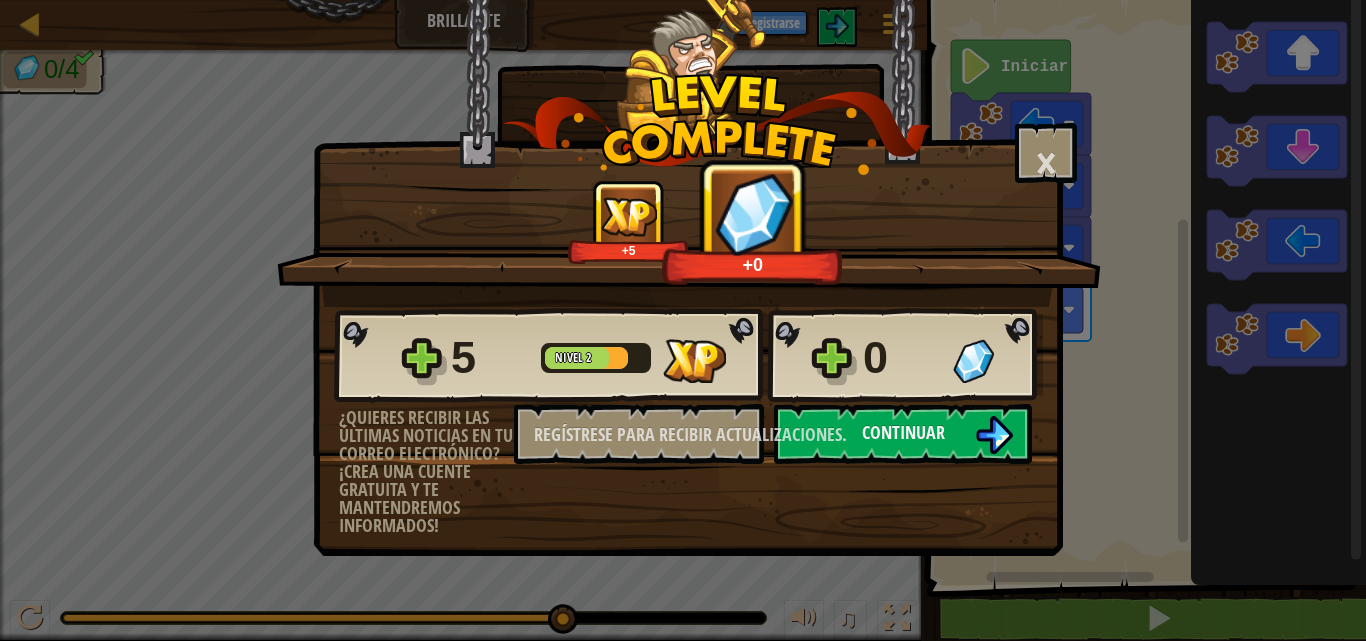 click on "5 Nivel  2 0 ¿Quieres recibir las últimas noticias en tu correo electrónico? ¡Crea una cuente gratuita y te mantendremos informados! Regístrese para recibir actualizaciones. Salvando Progreso Continuar" at bounding box center (688, 421) 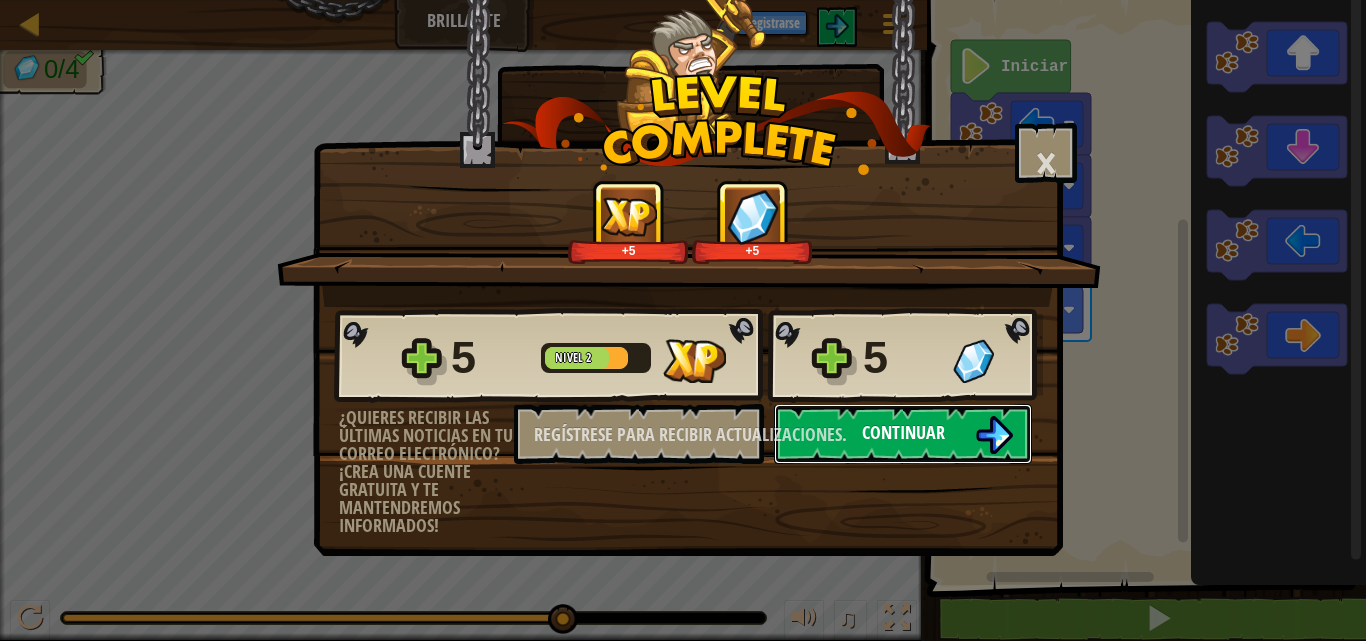 click on "Continuar" at bounding box center [903, 434] 